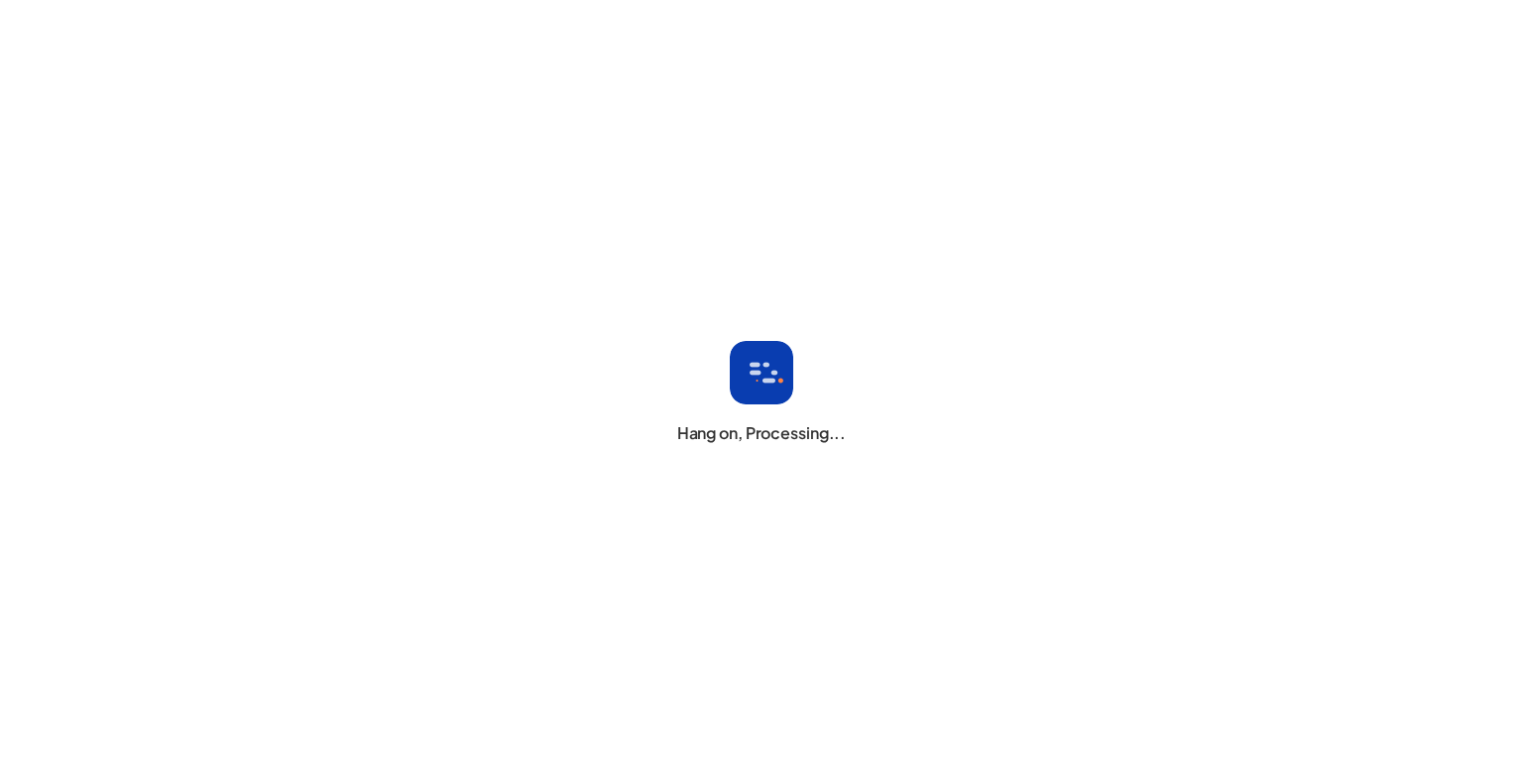 scroll, scrollTop: 0, scrollLeft: 0, axis: both 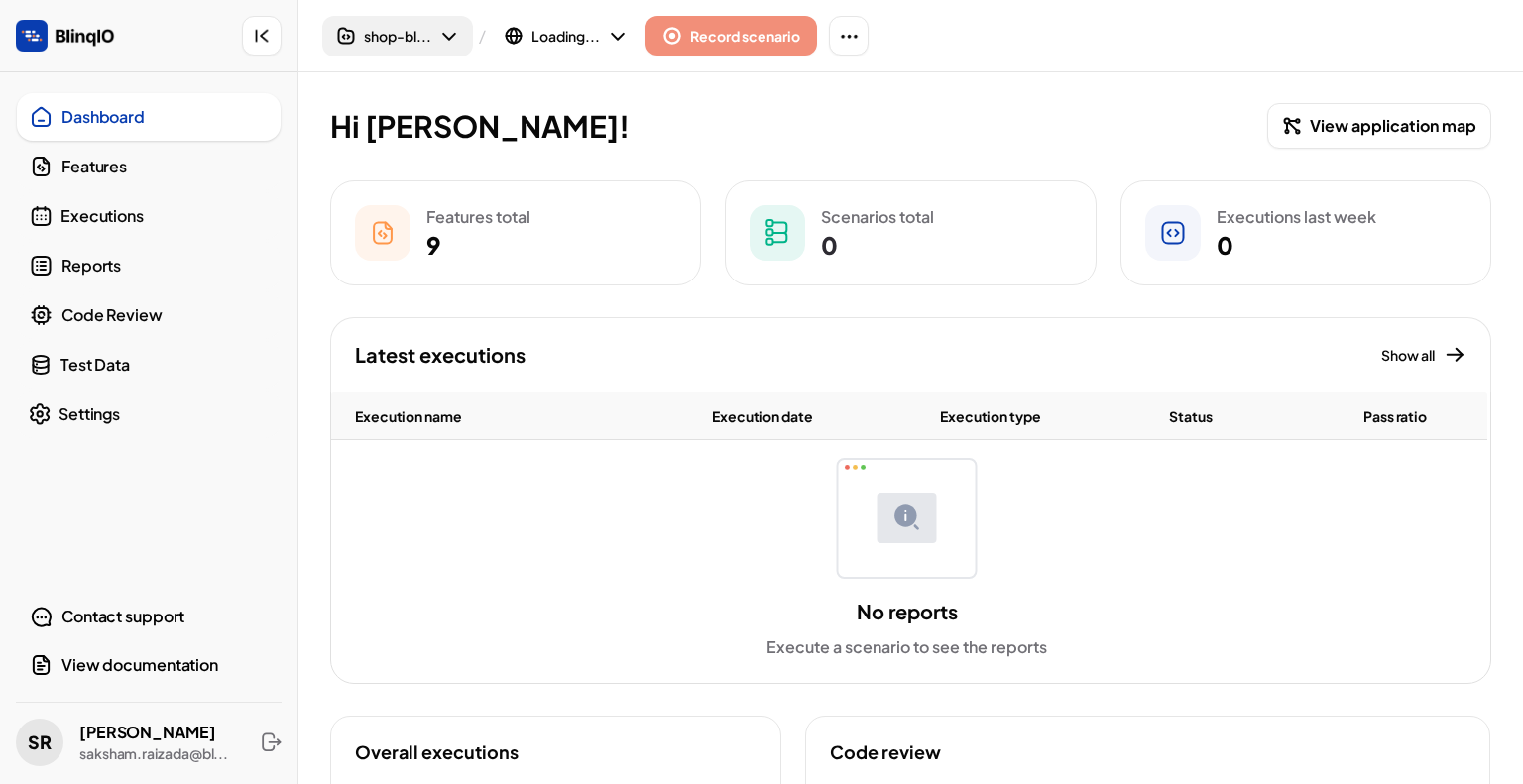 click on "shop-bl..." at bounding box center (398, 36) 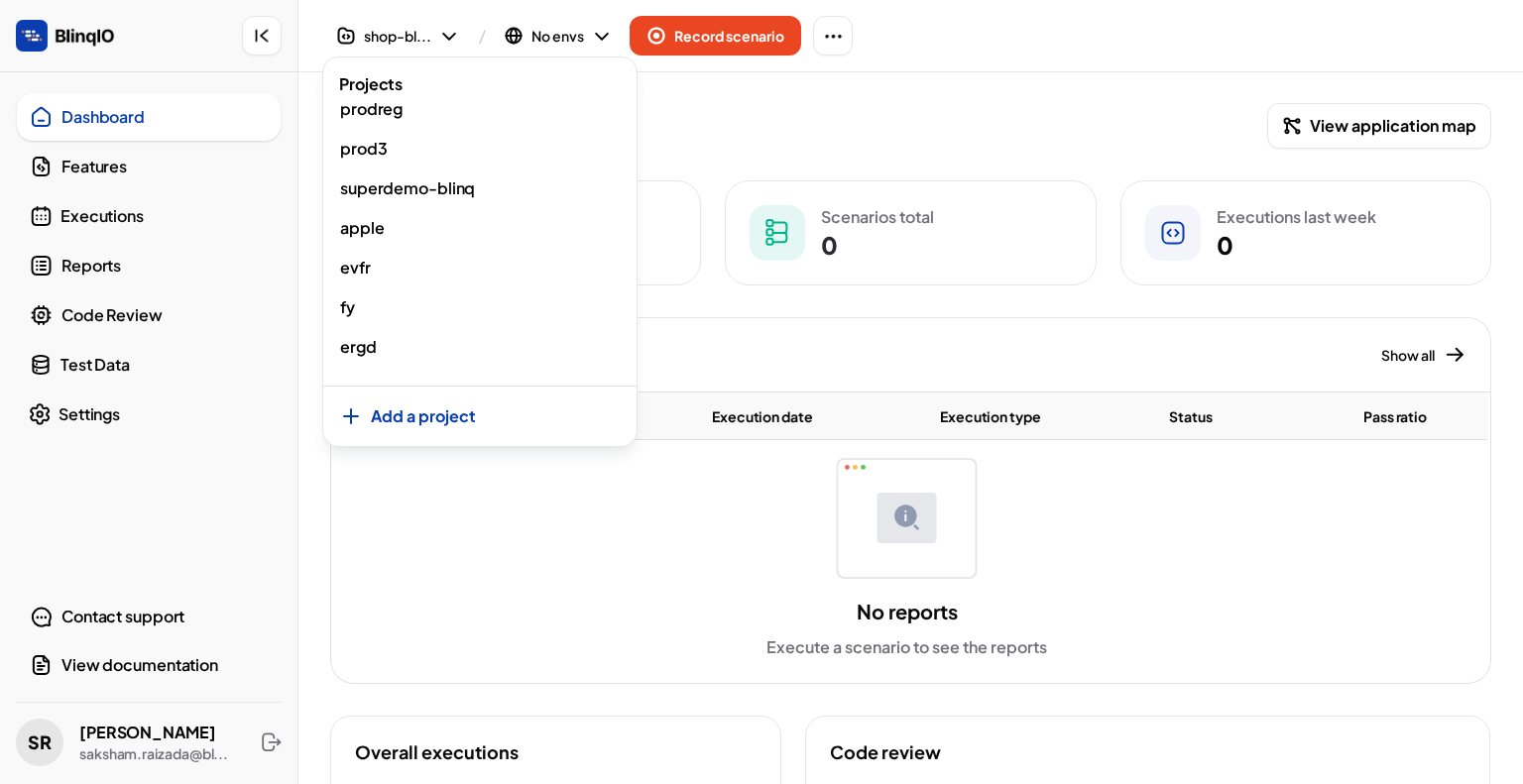 scroll, scrollTop: 1629, scrollLeft: 0, axis: vertical 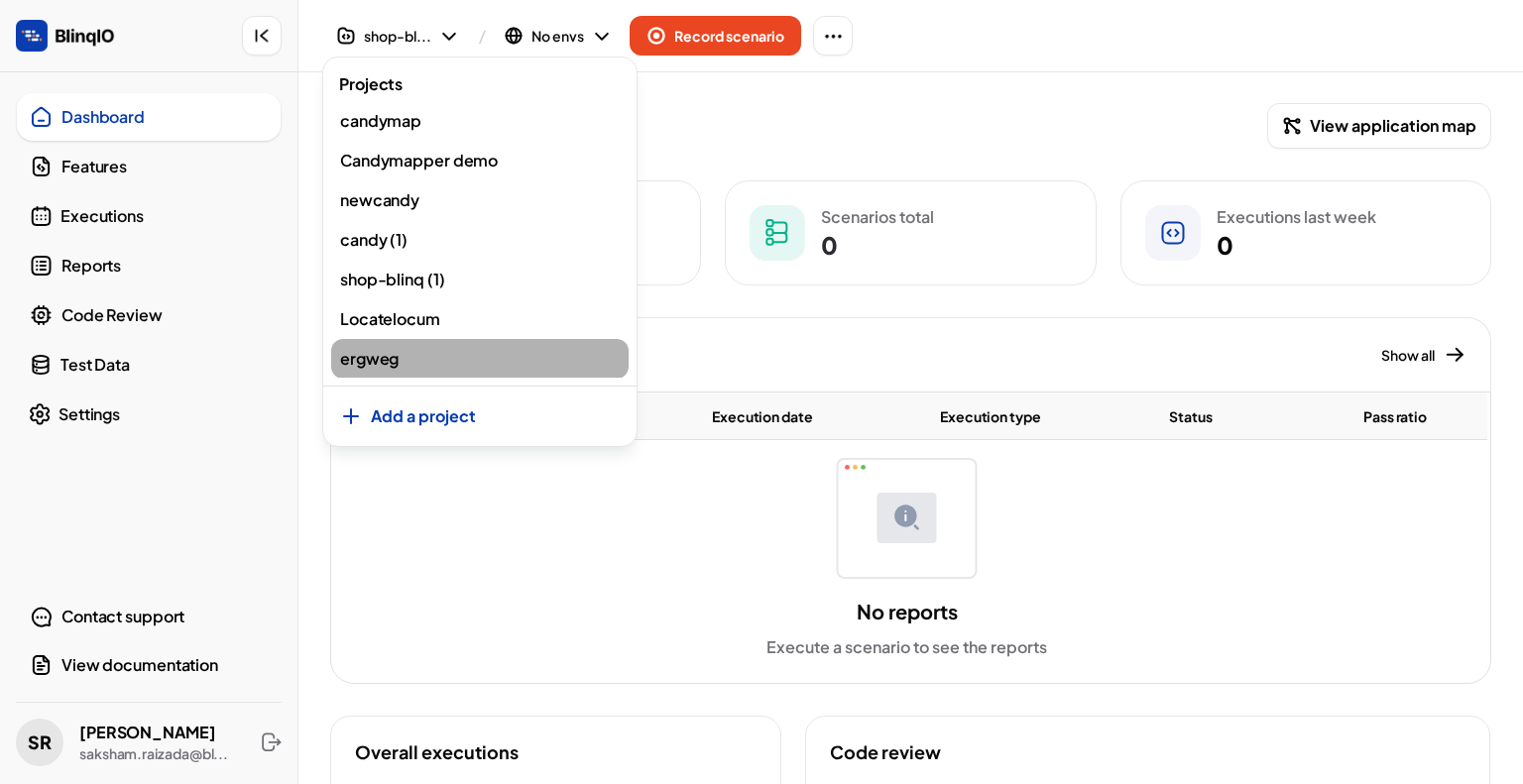 click on "ergweg" at bounding box center (480, 359) 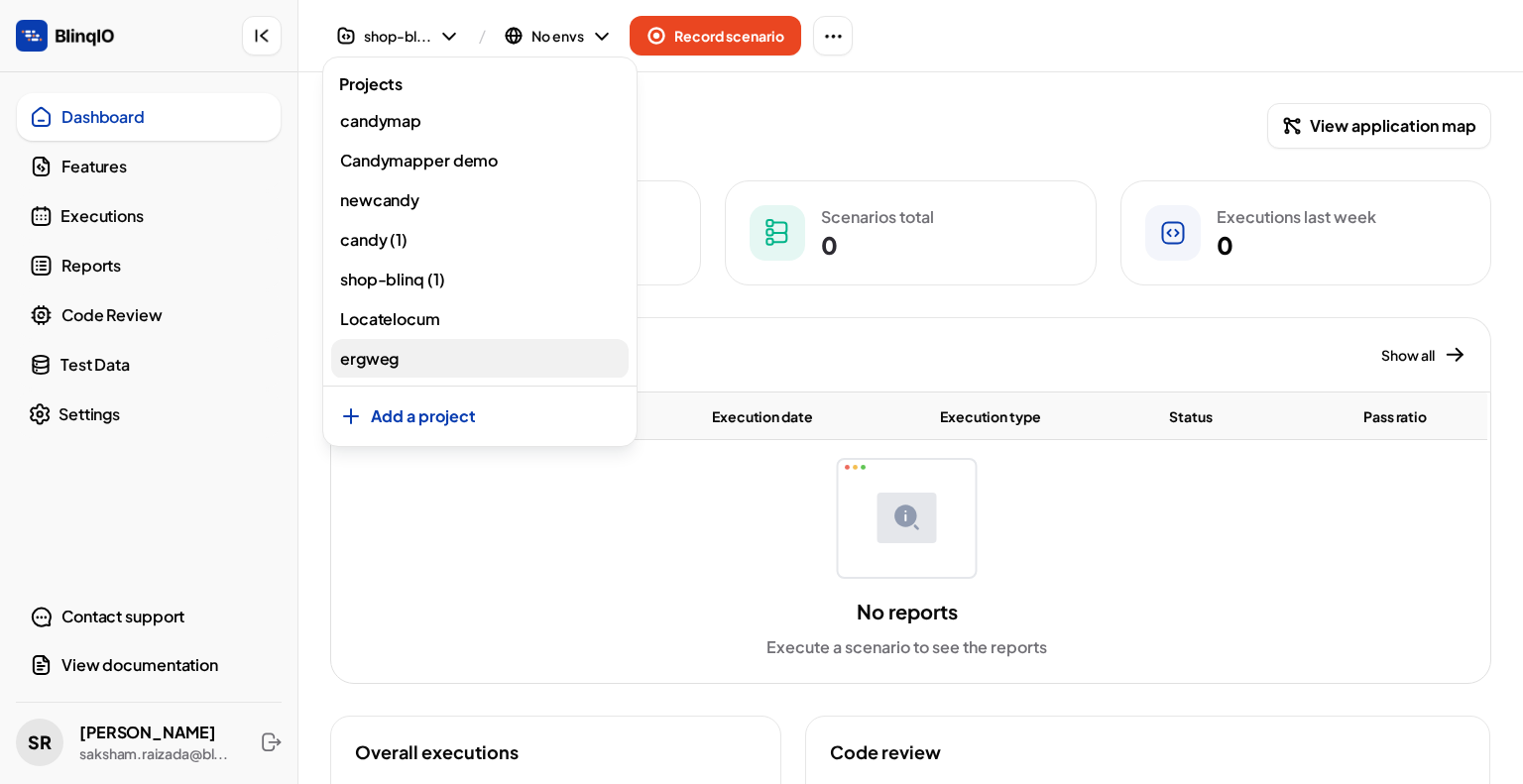 scroll, scrollTop: 1627, scrollLeft: 0, axis: vertical 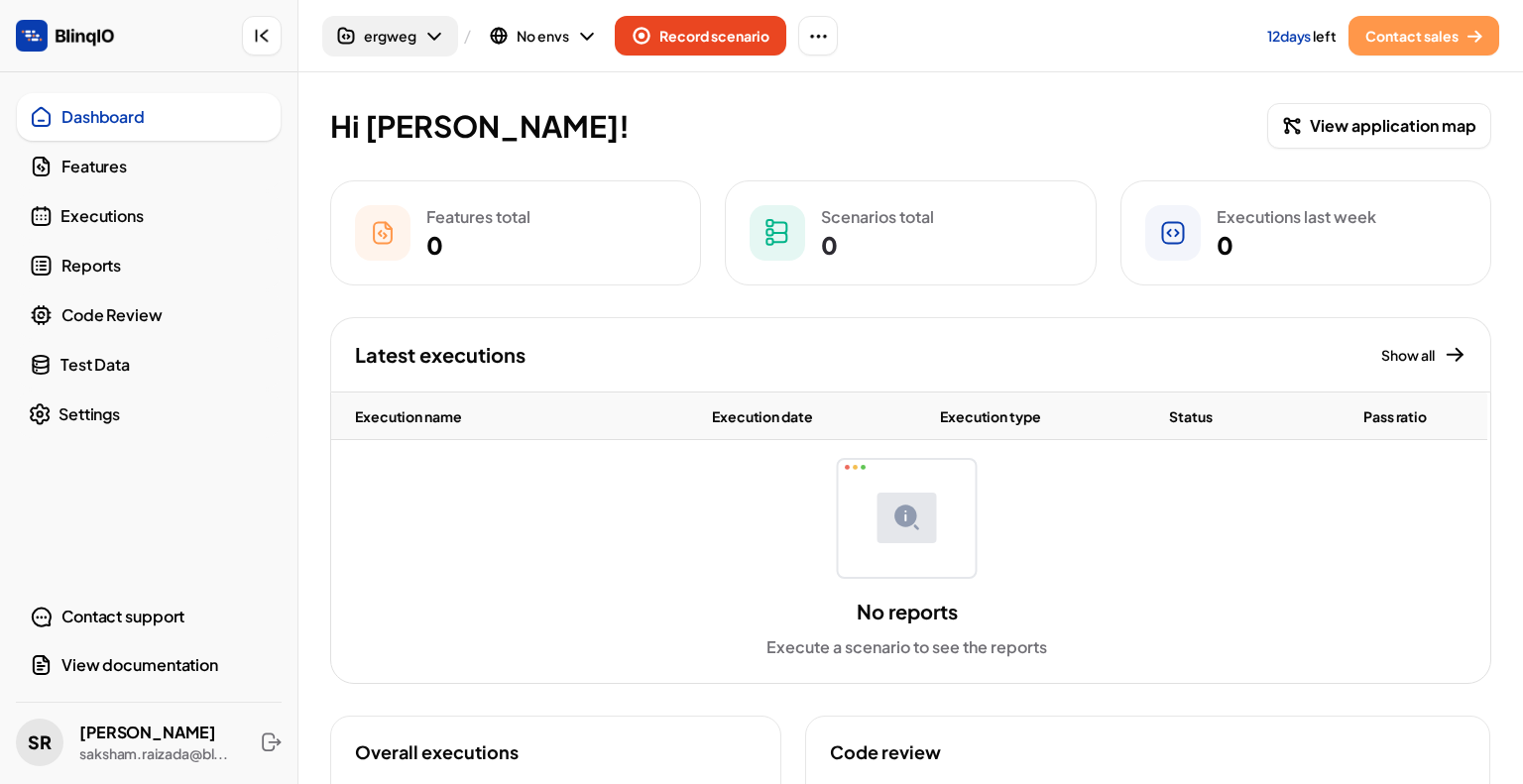 click 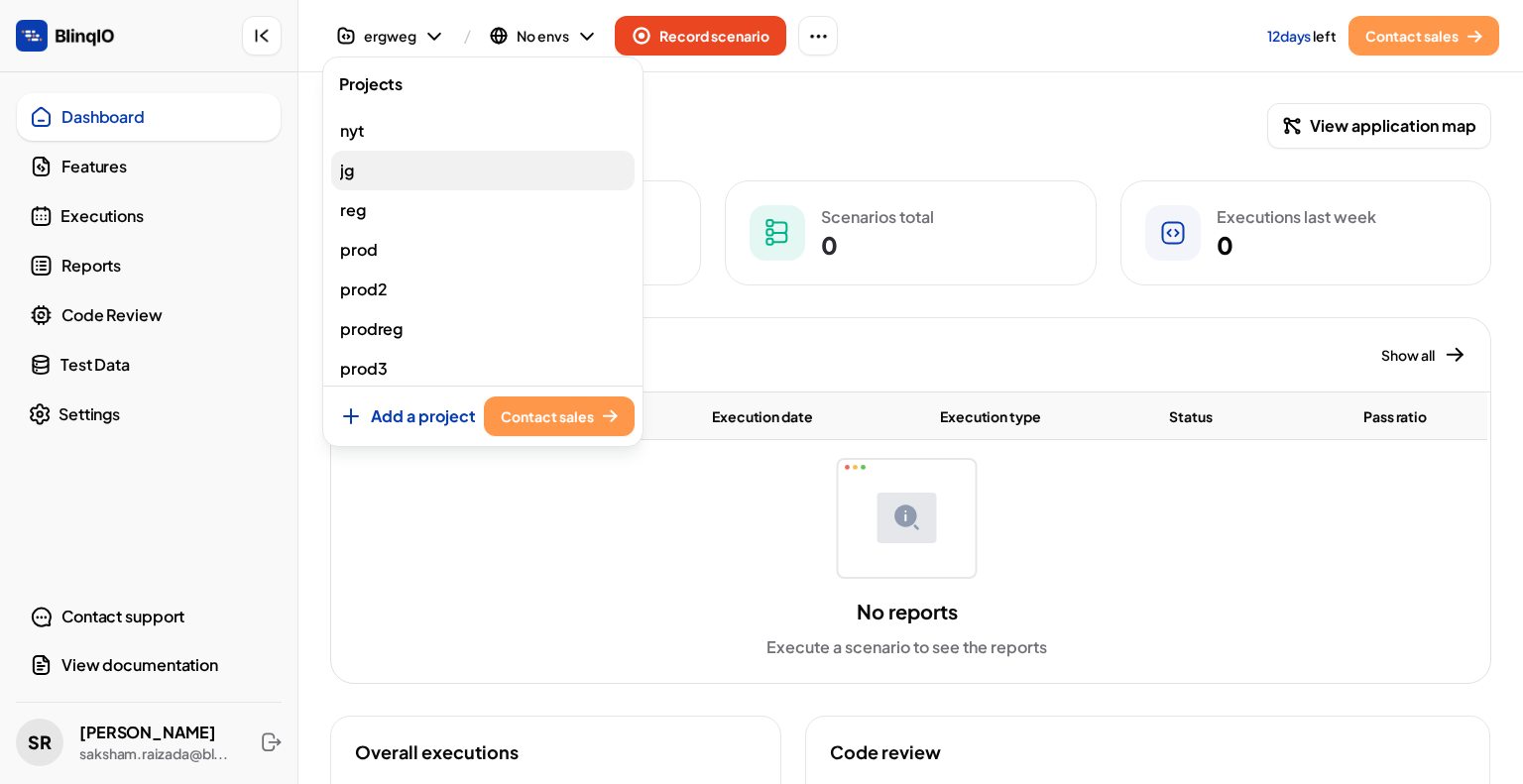 scroll, scrollTop: 595, scrollLeft: 0, axis: vertical 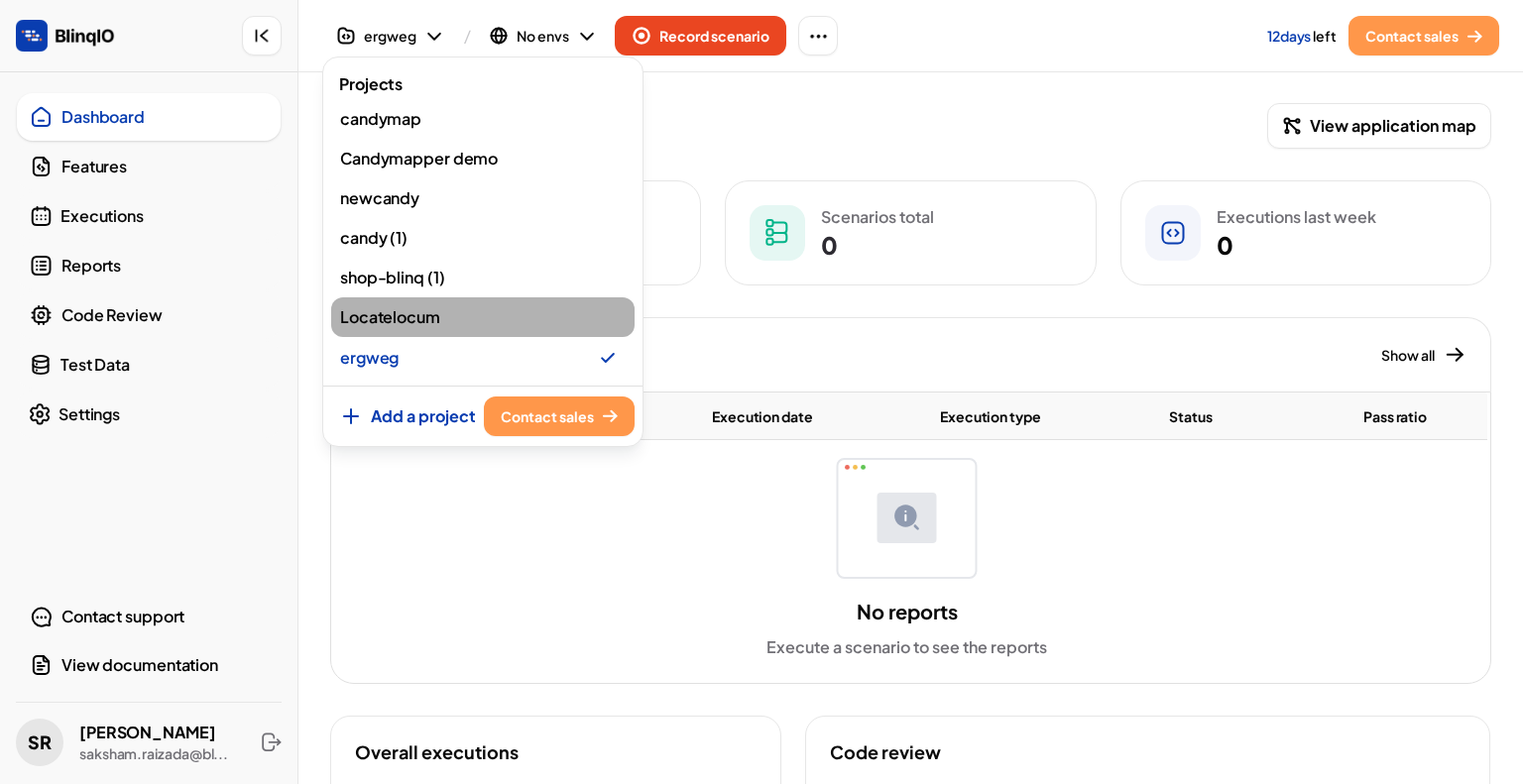click on "Locatelocum" at bounding box center [483, 317] 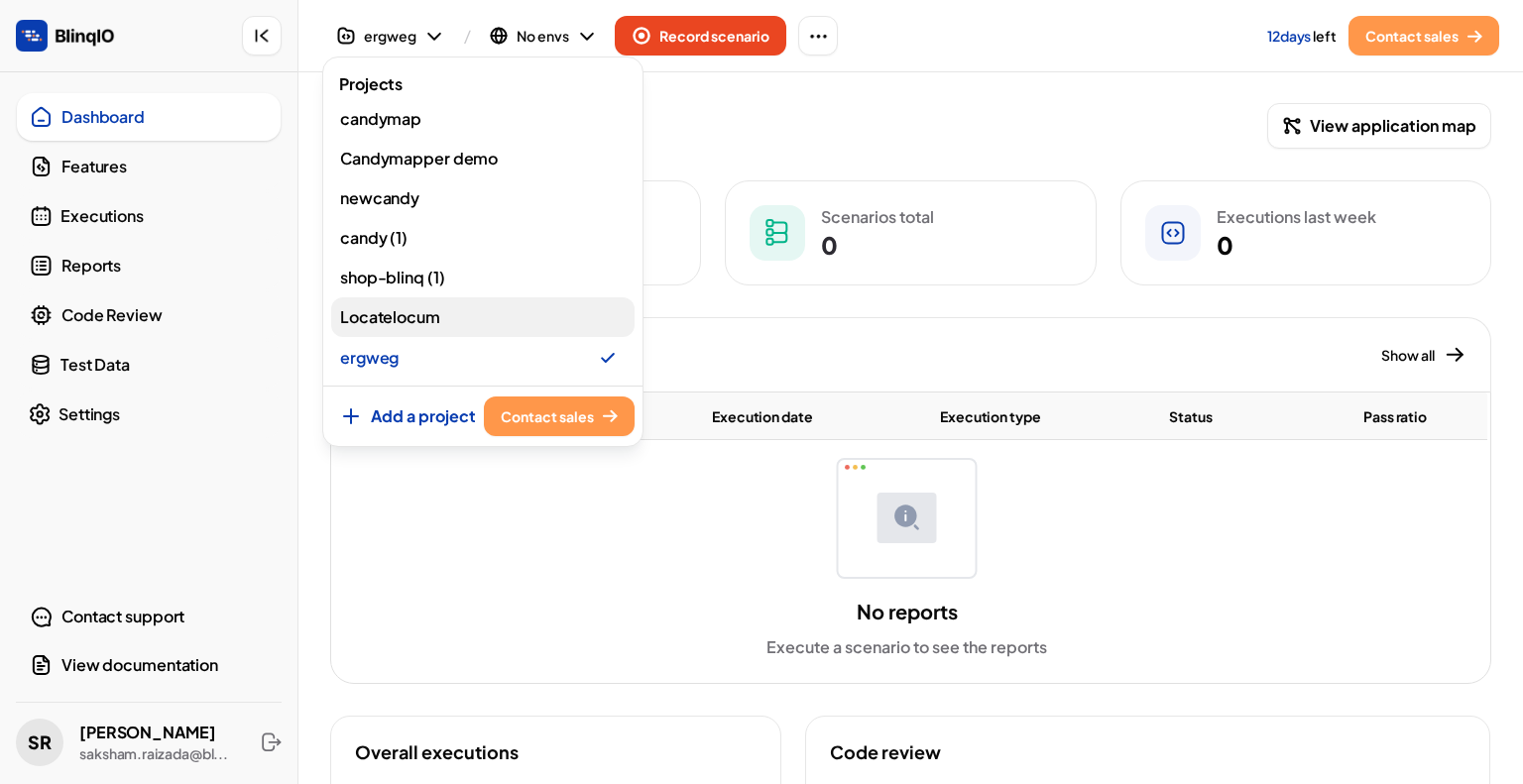click on "Locatelocum" at bounding box center [390, 317] 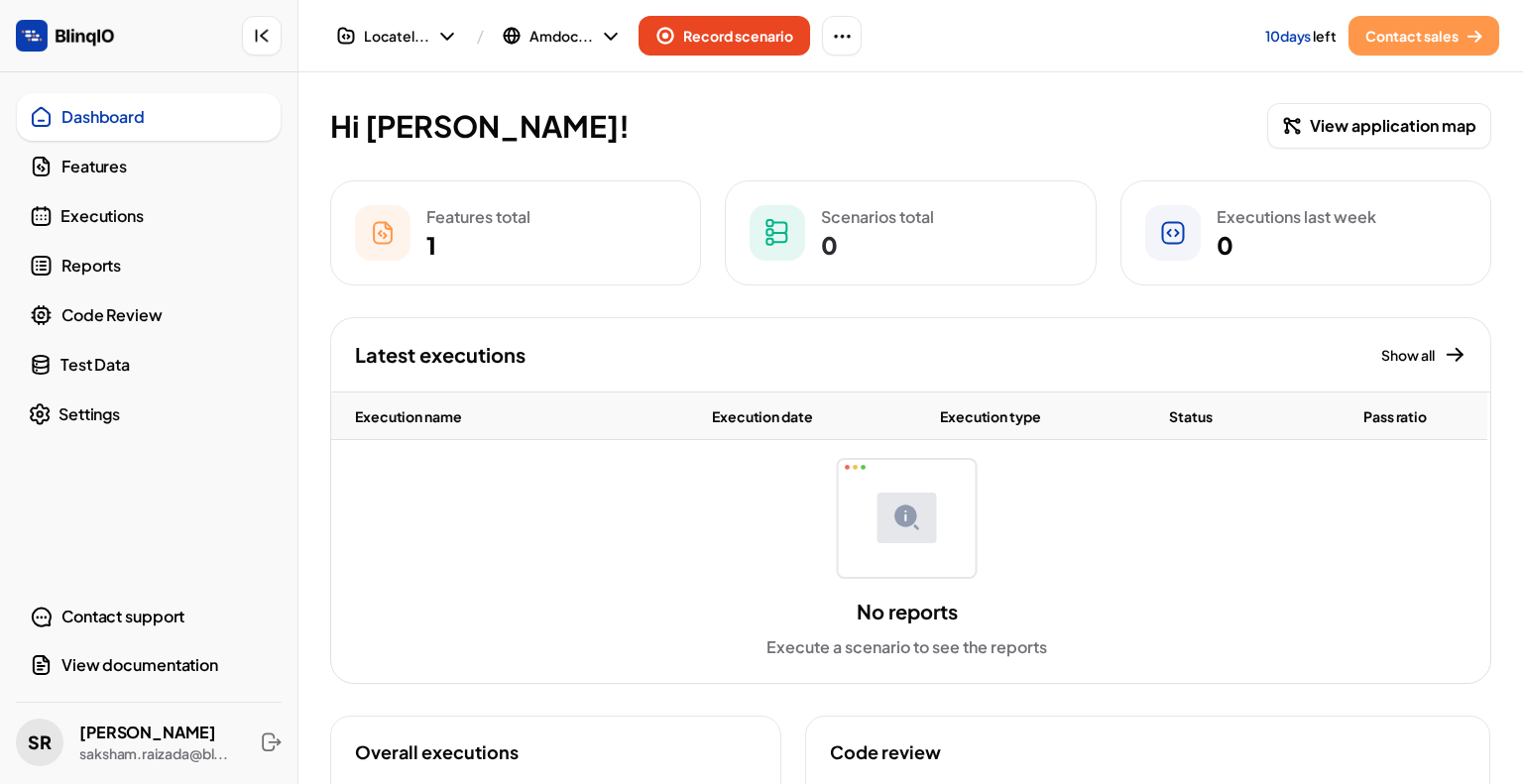 click on "Settings" at bounding box center [164, 414] 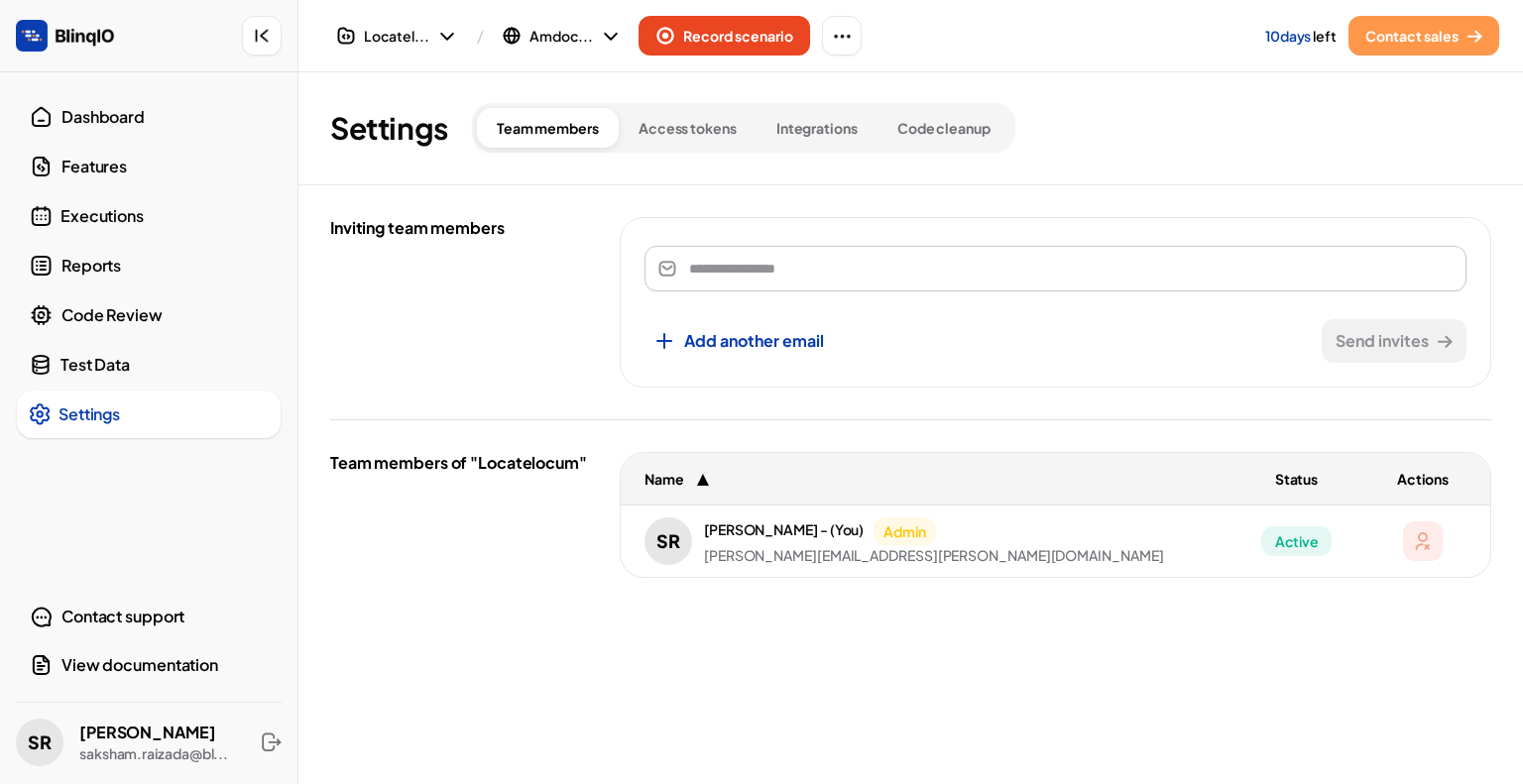 click at bounding box center (1055, 269) 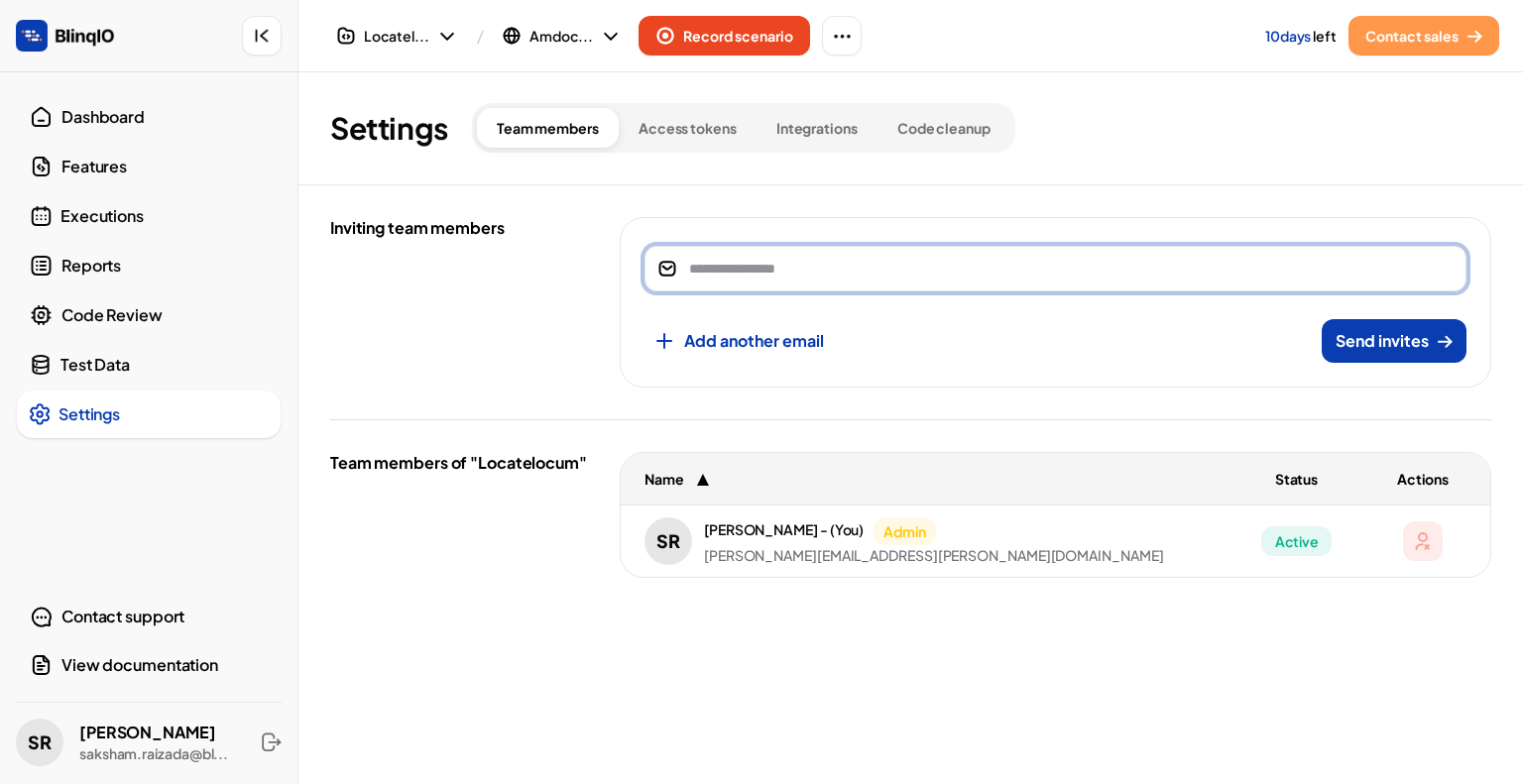 click at bounding box center (1071, 269) 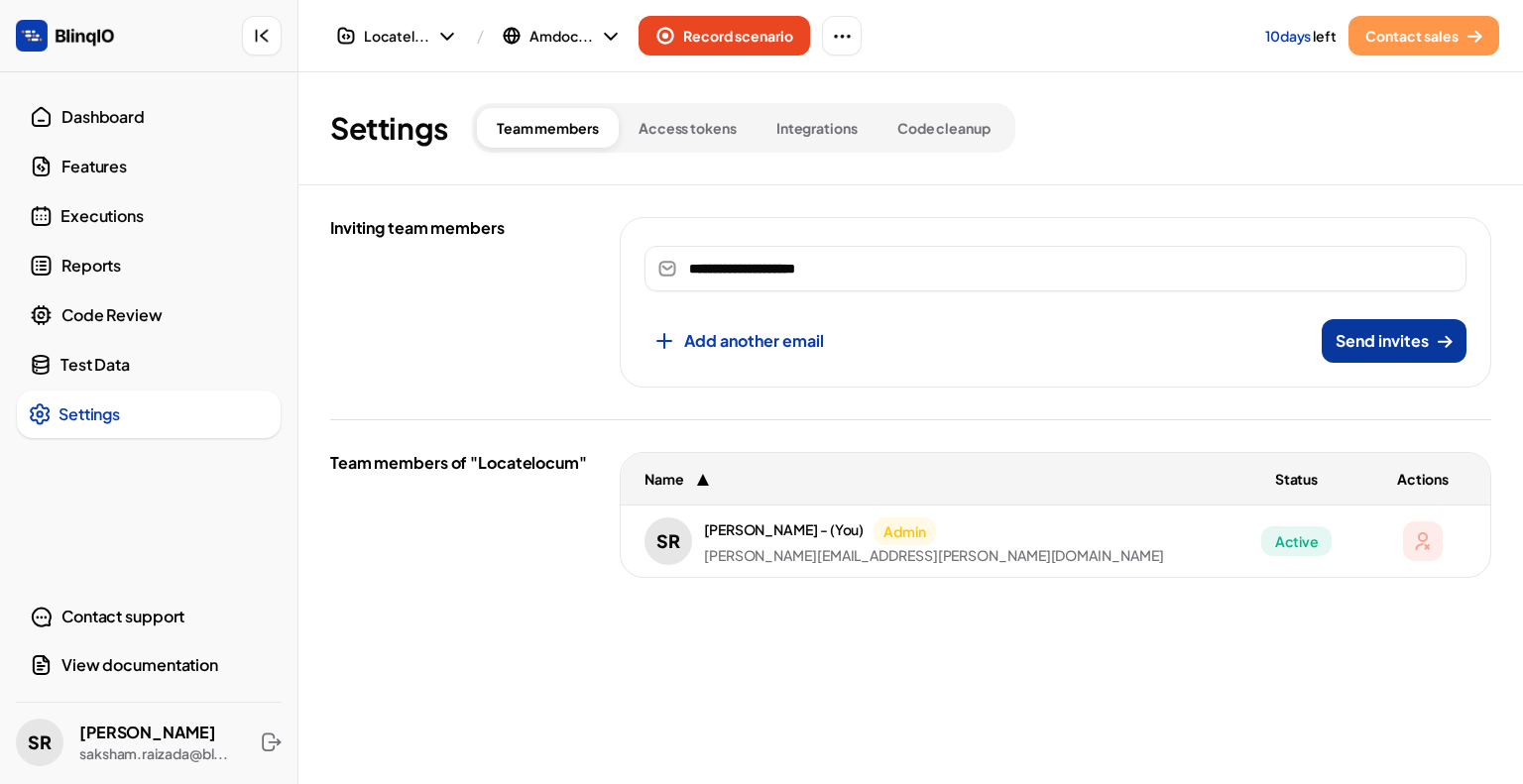 click on "Send invites" at bounding box center (1382, 341) 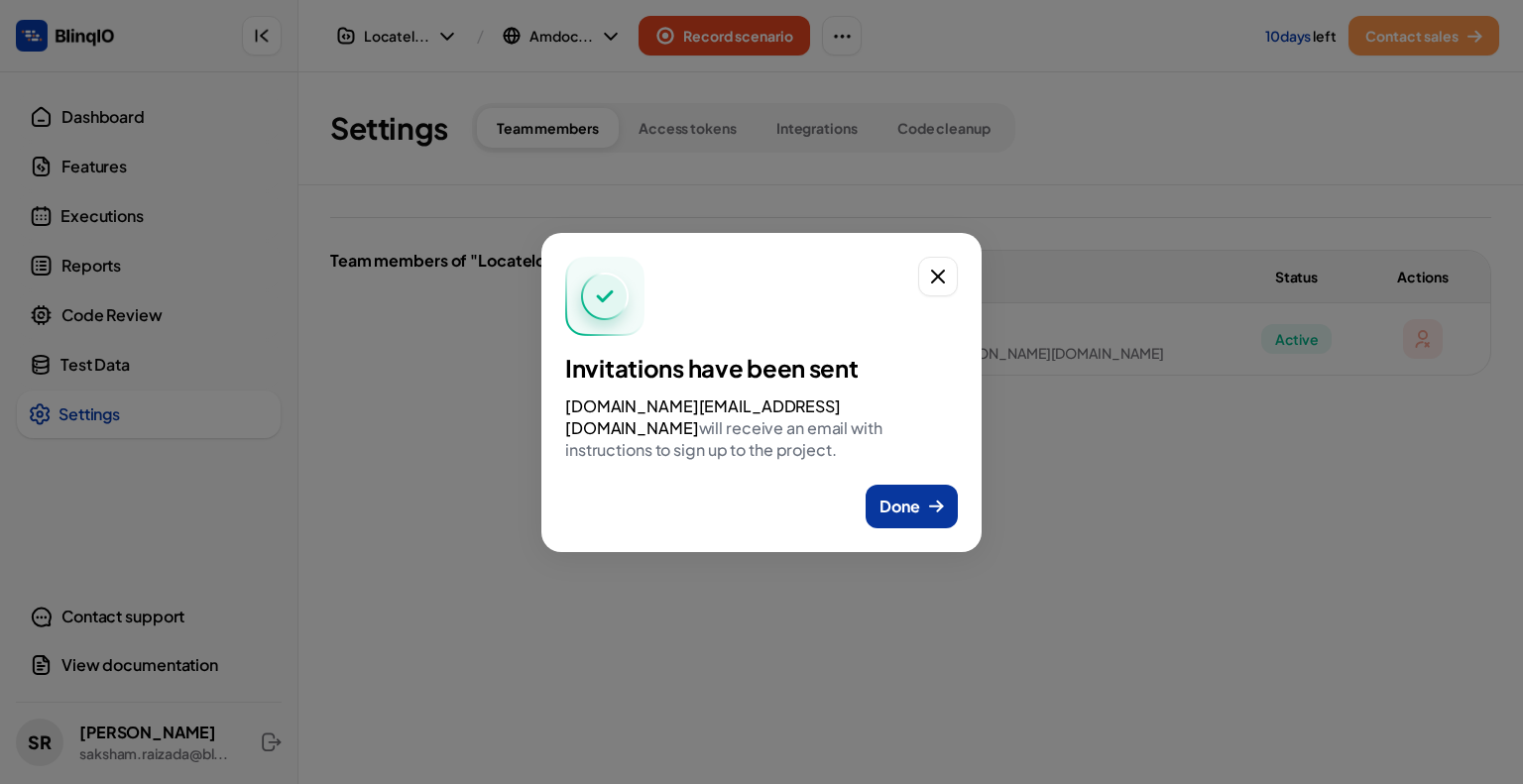 click on "Done" at bounding box center (911, 506) 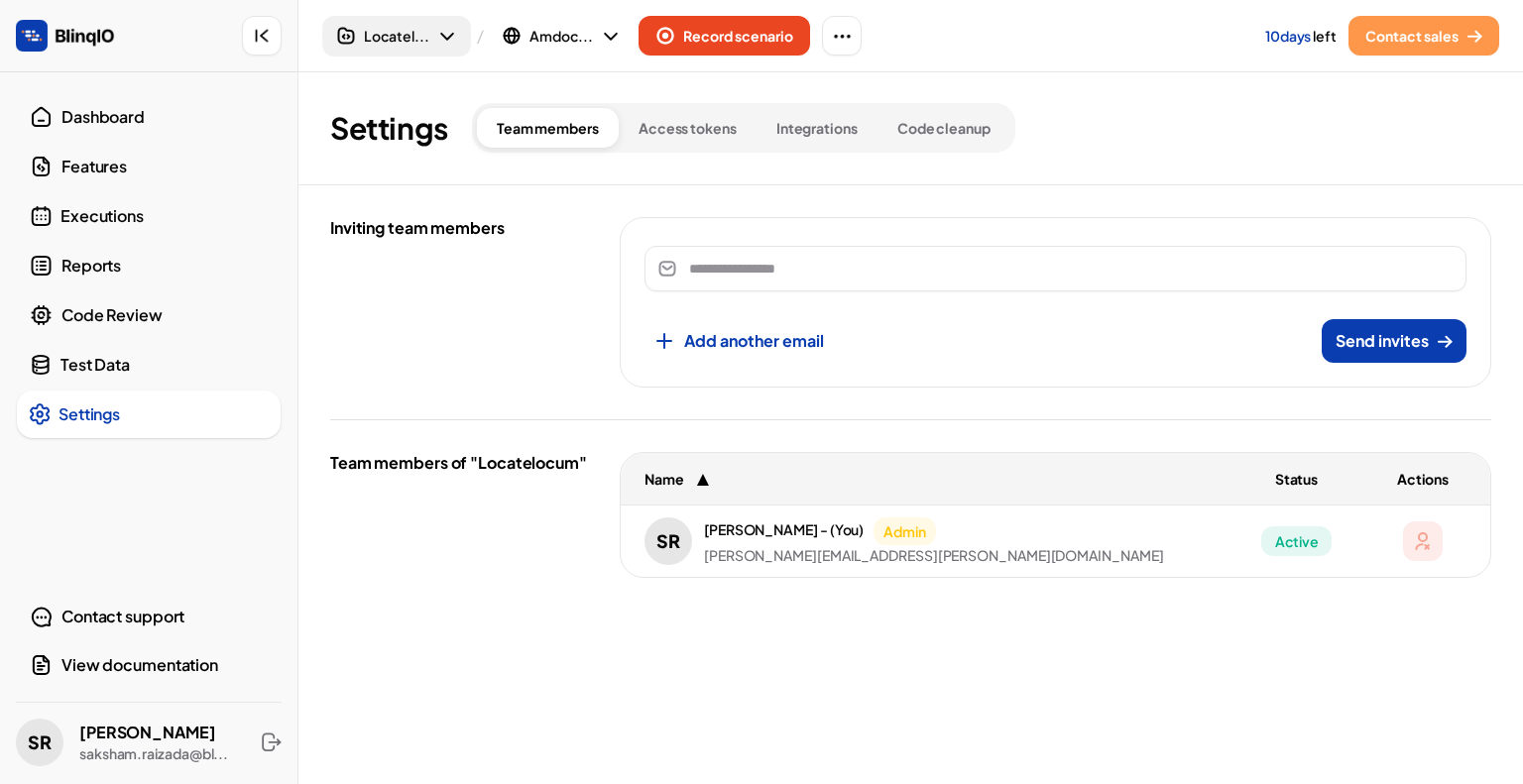 click on "Locatel..." at bounding box center [397, 36] 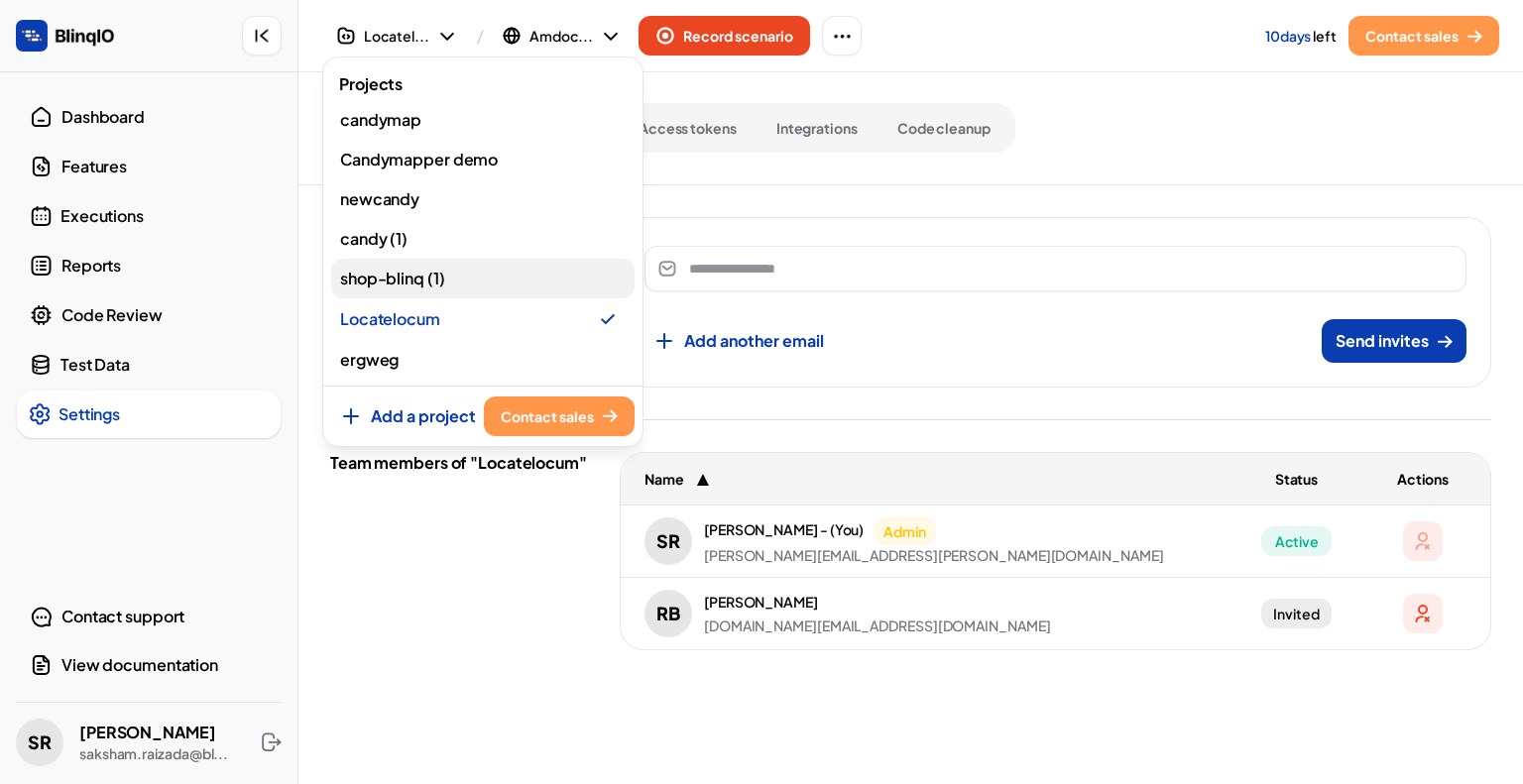 scroll, scrollTop: 1629, scrollLeft: 0, axis: vertical 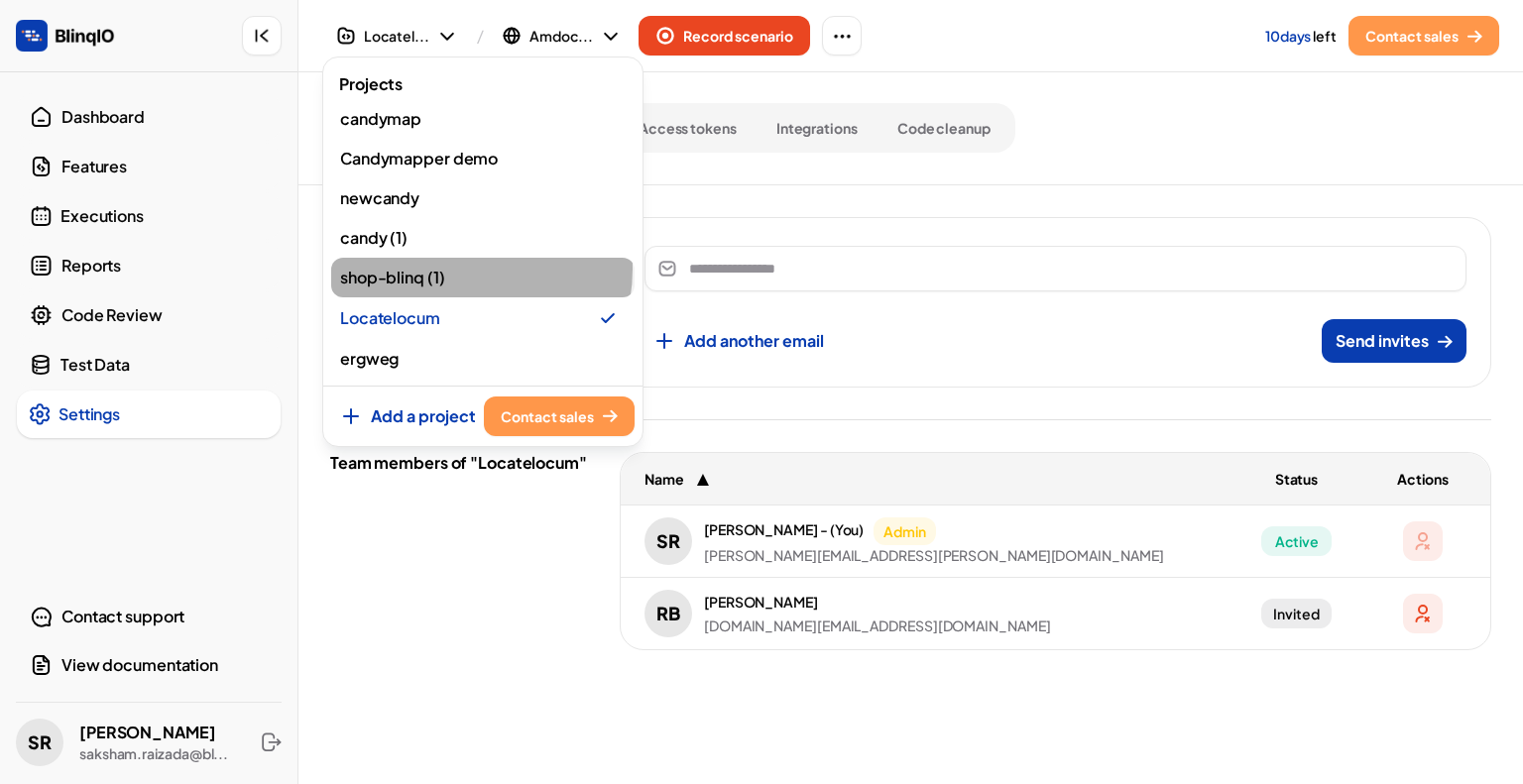 click on "shop-blinq (1)" at bounding box center (483, 278) 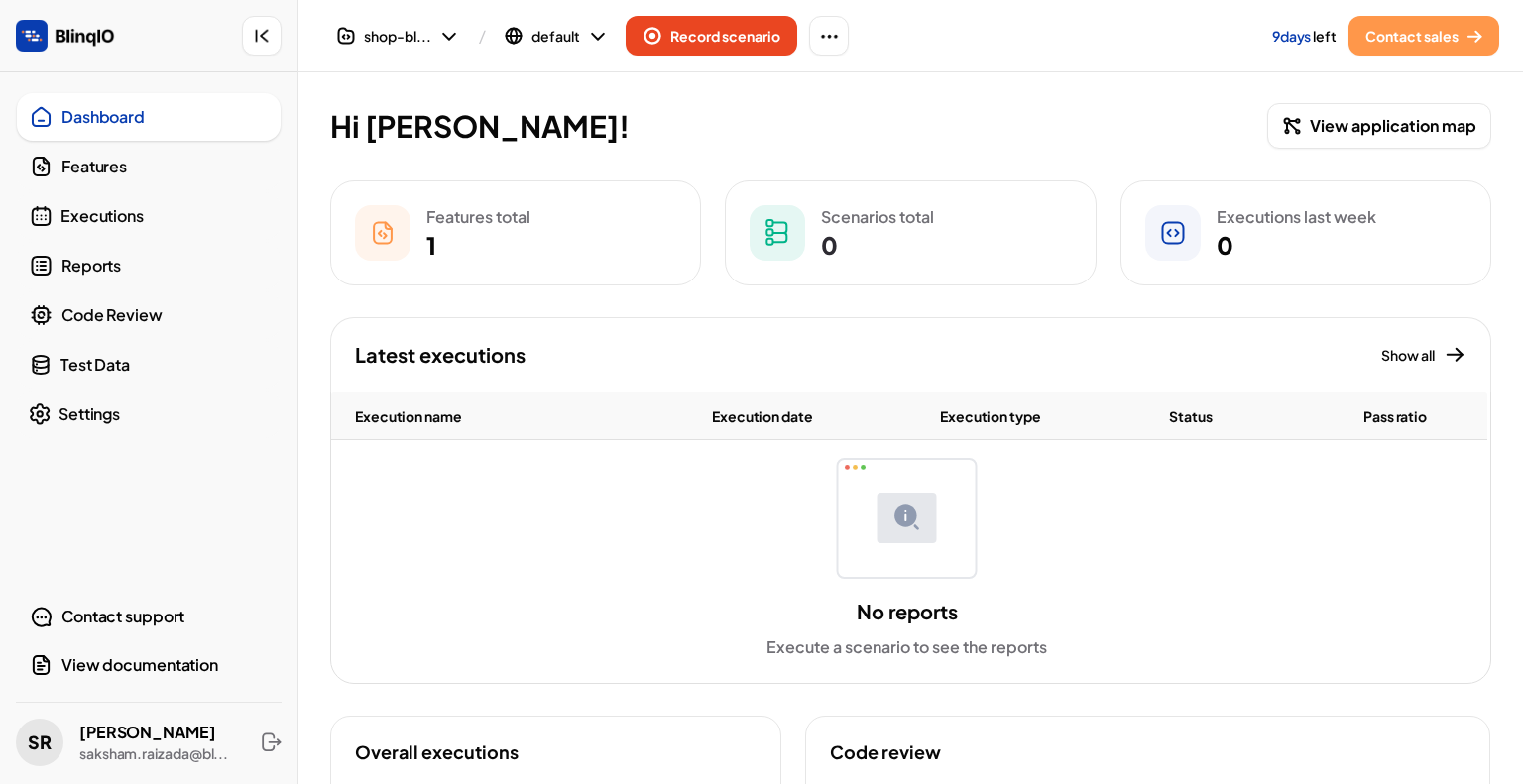 click on "Settings" at bounding box center [164, 414] 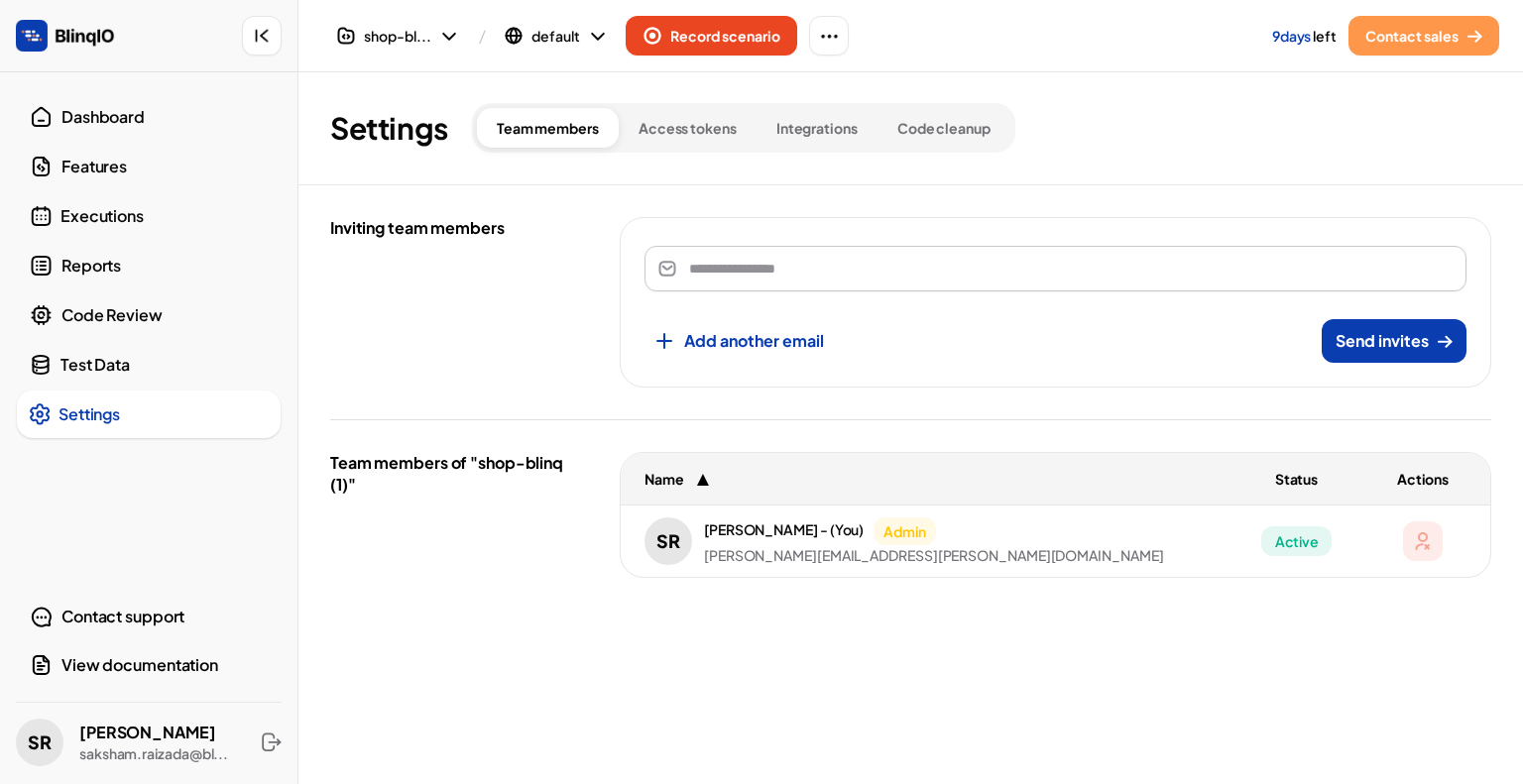 click at bounding box center (1055, 269) 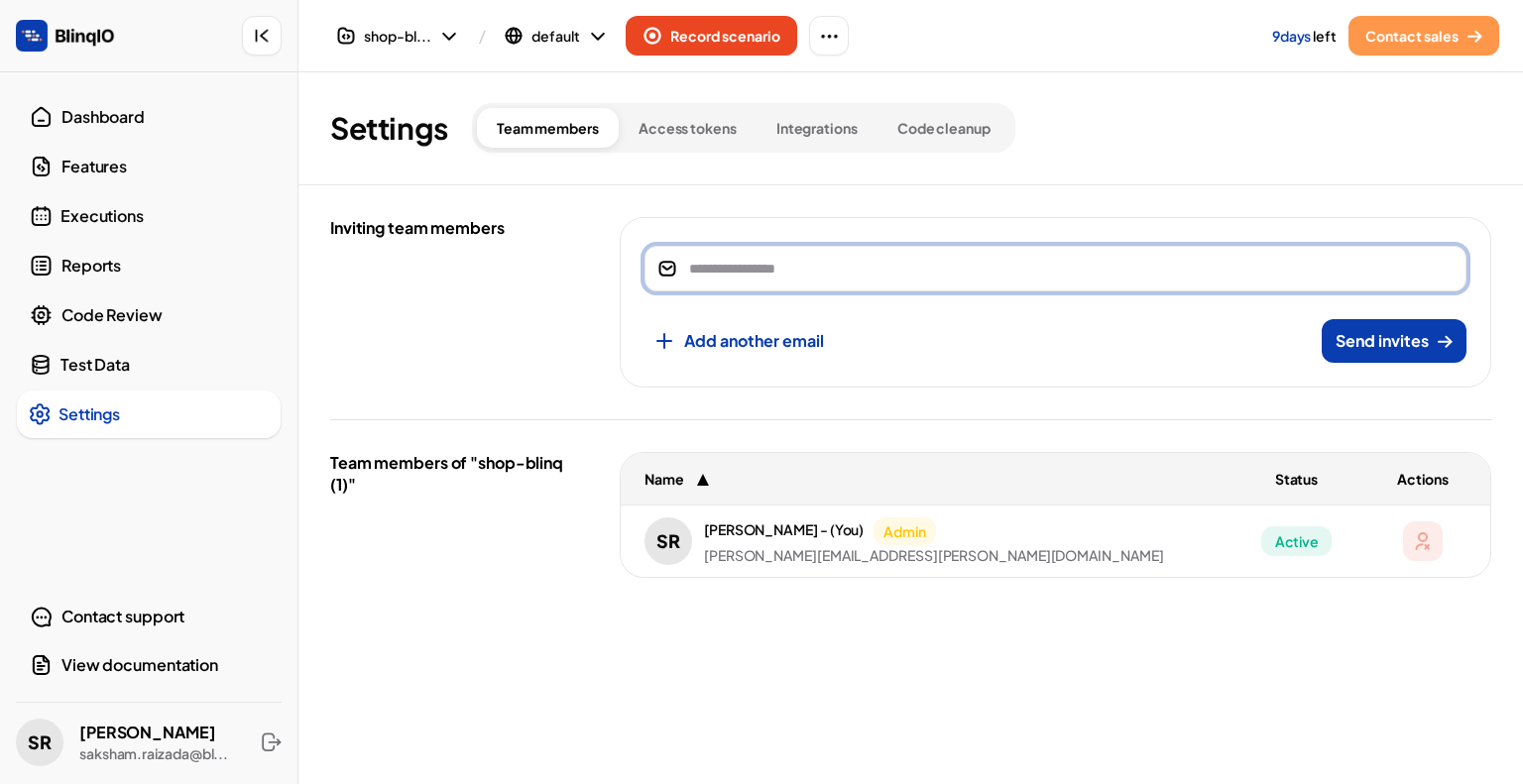 click at bounding box center [1071, 269] 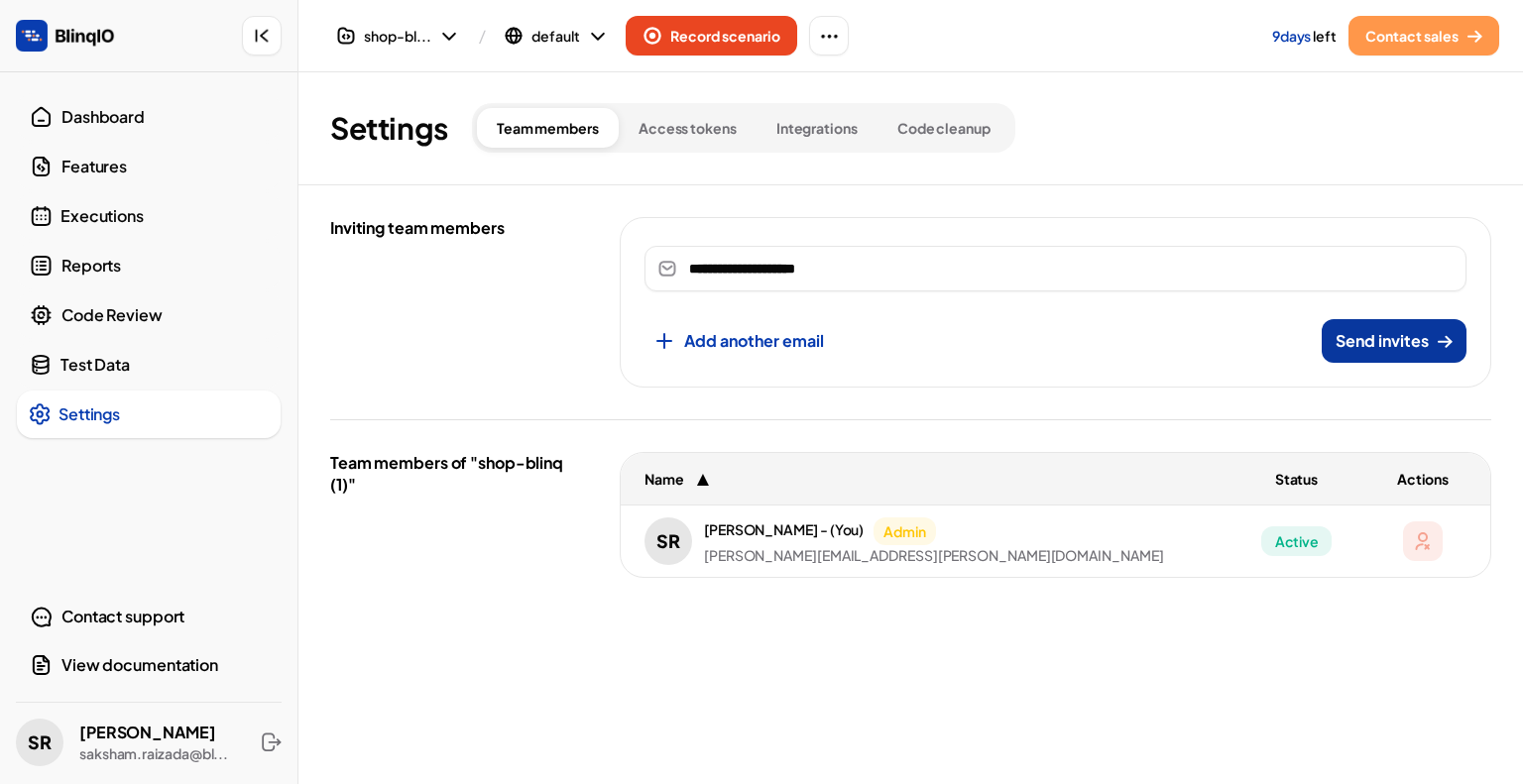 click 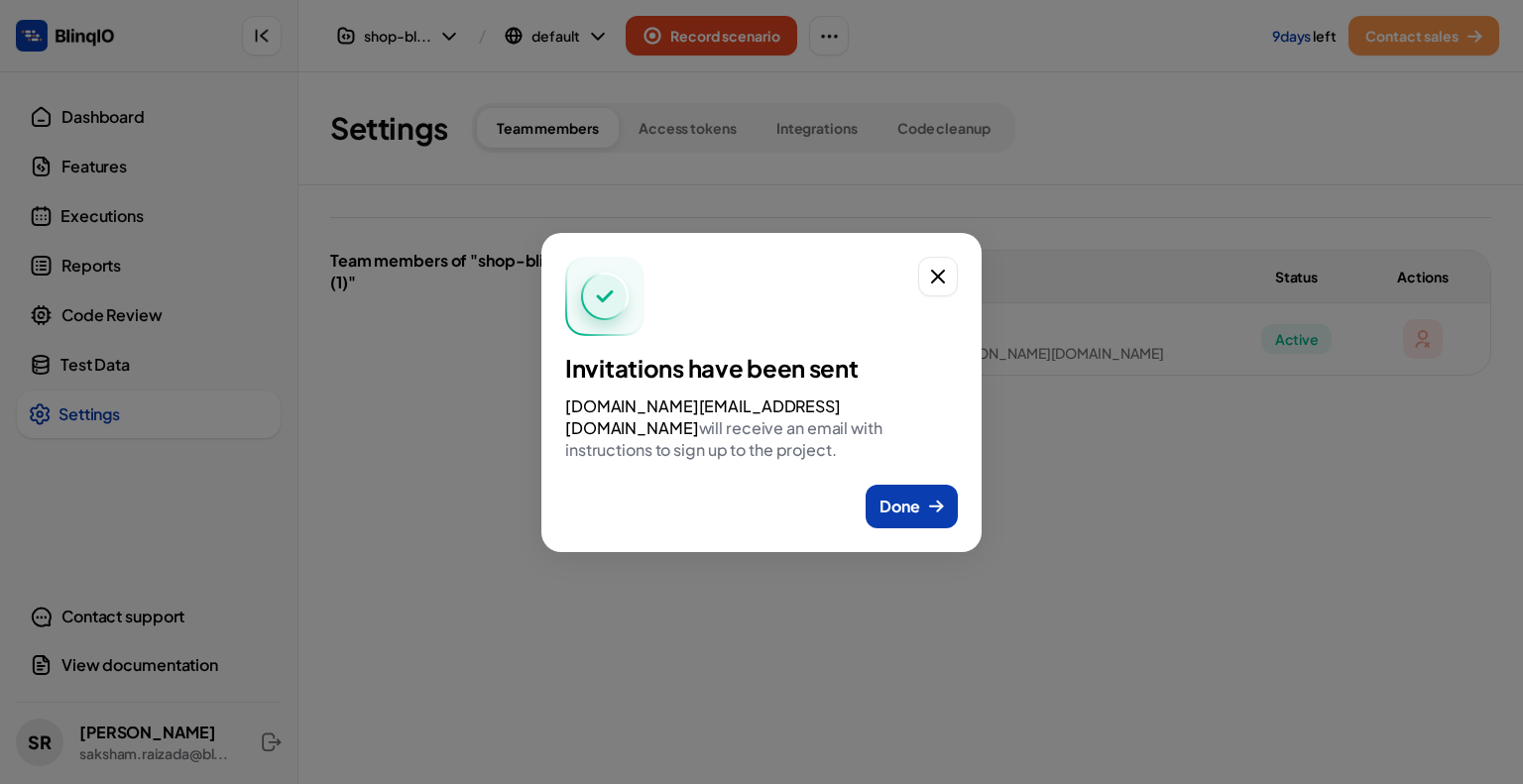click on "Invitations have been sent rohan.bharti@blinq.io  will receive an email with instructions to sign up to the project. Done" at bounding box center (762, 392) 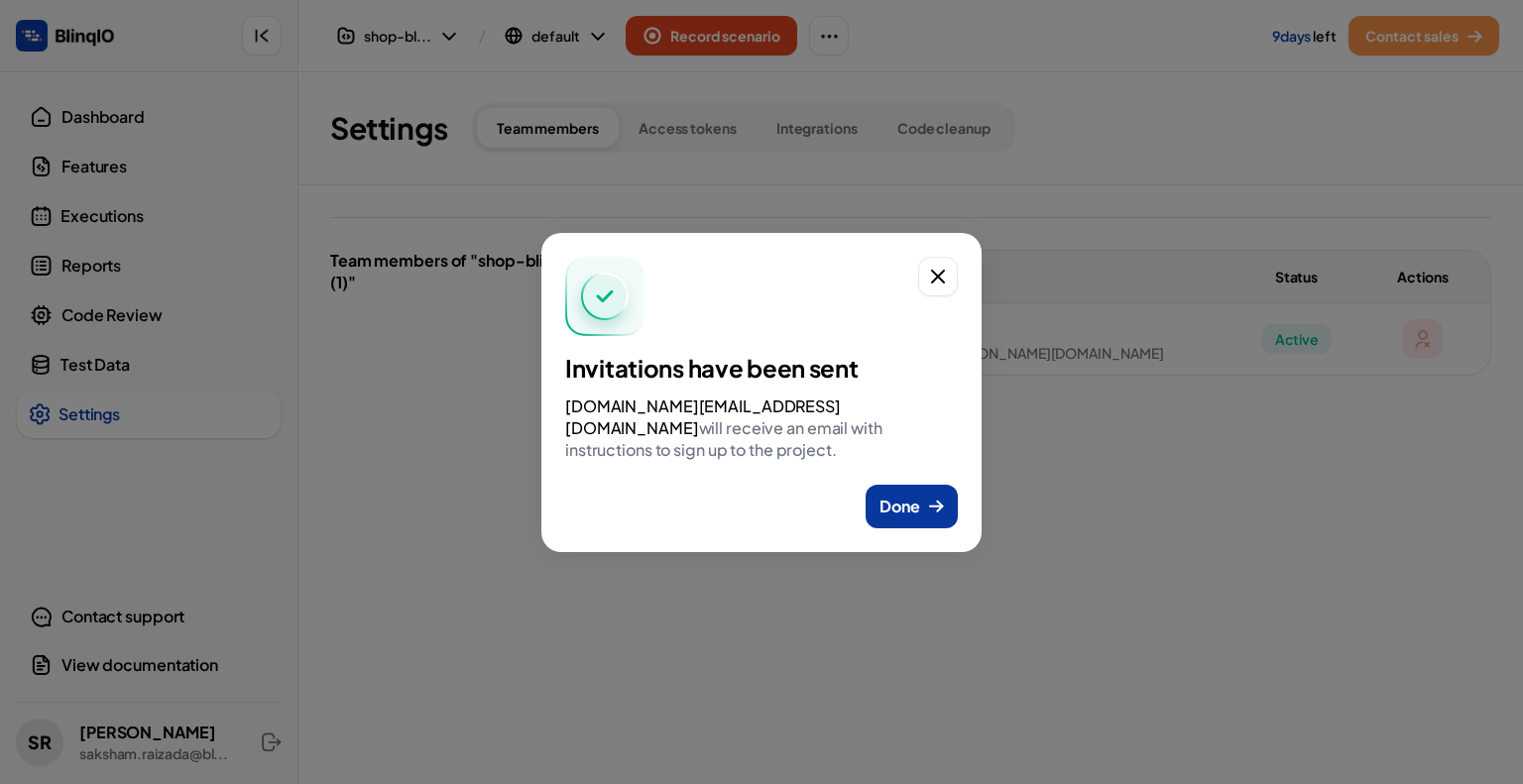 click 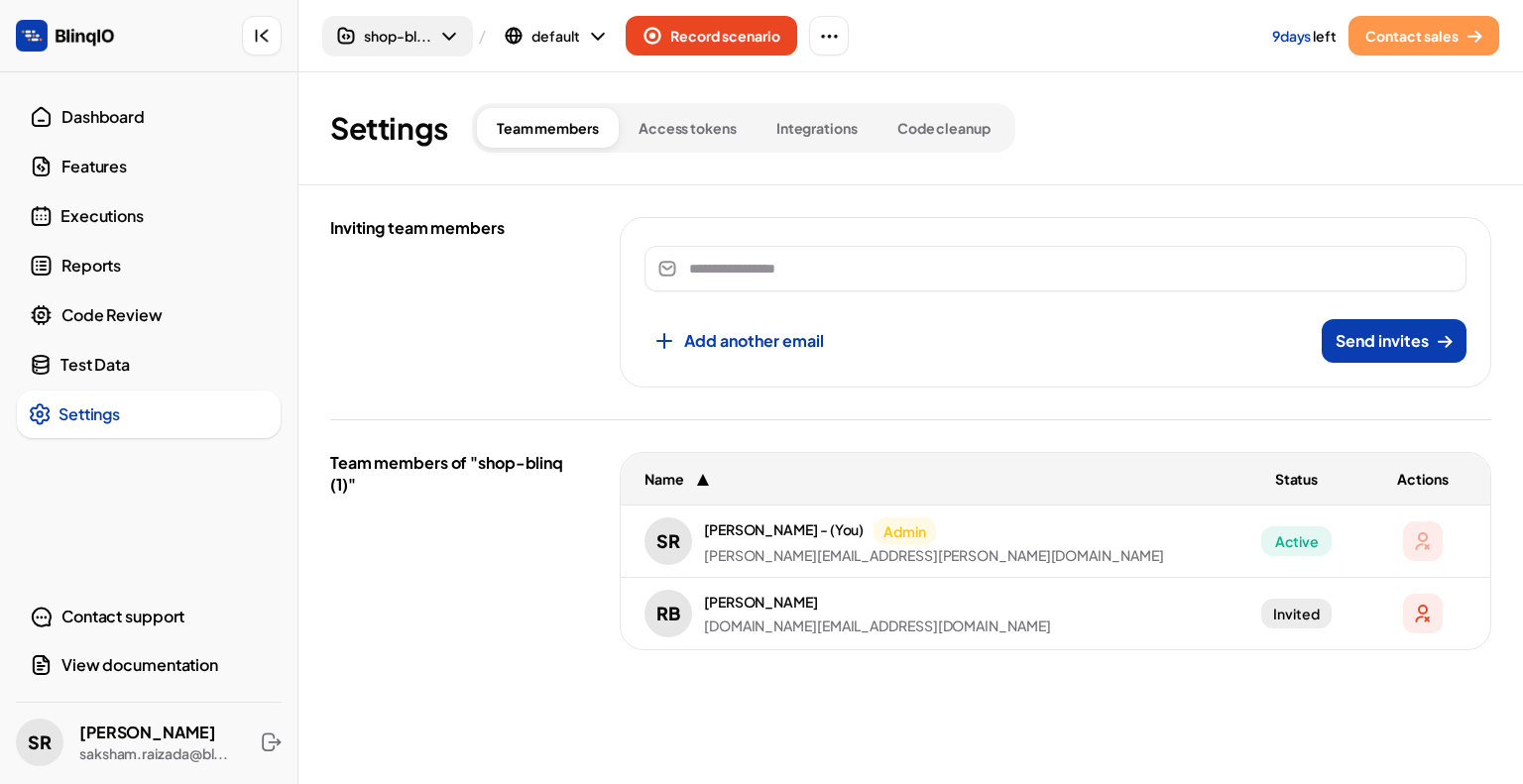 click on "shop-bl..." at bounding box center [398, 36] 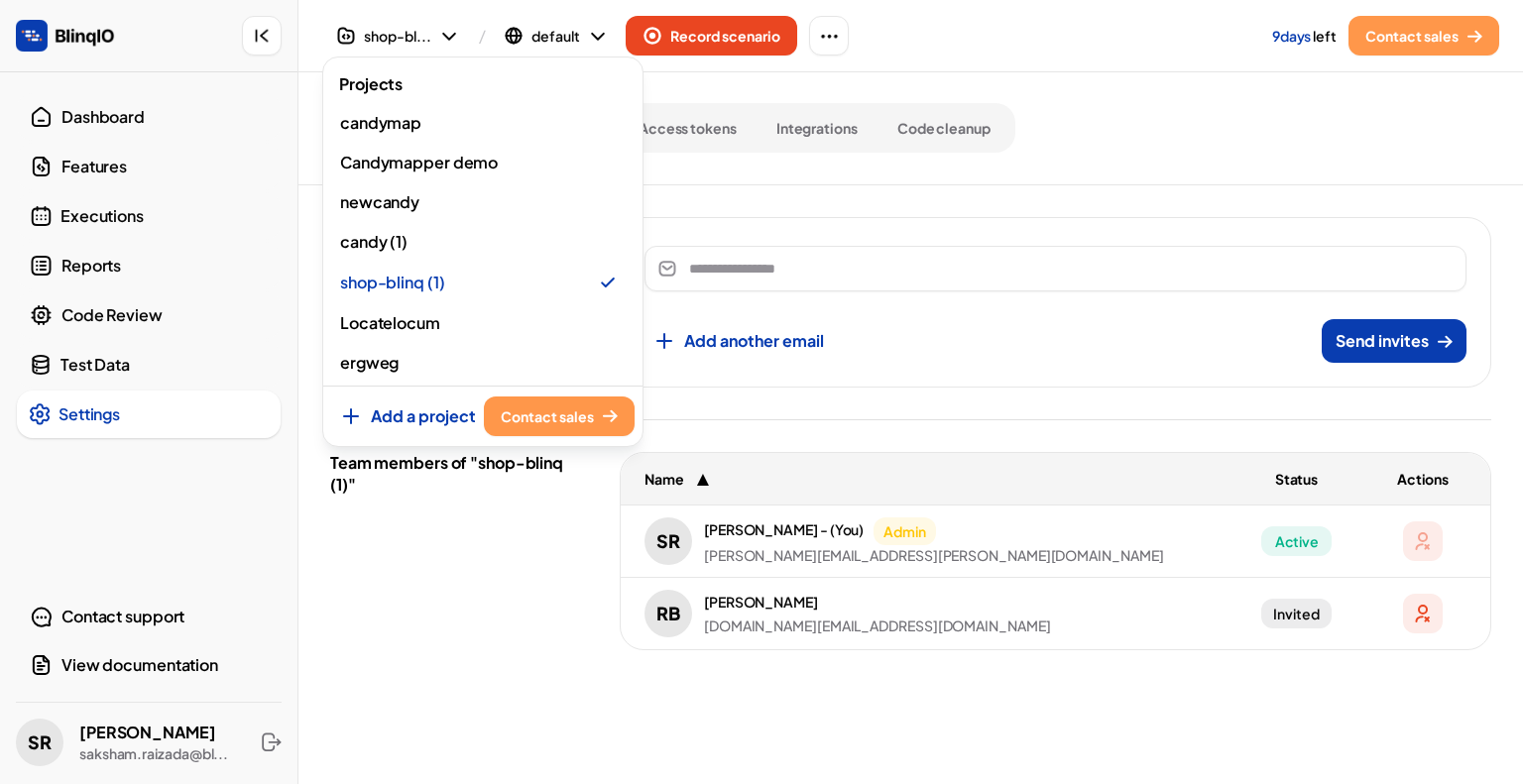scroll, scrollTop: 1629, scrollLeft: 0, axis: vertical 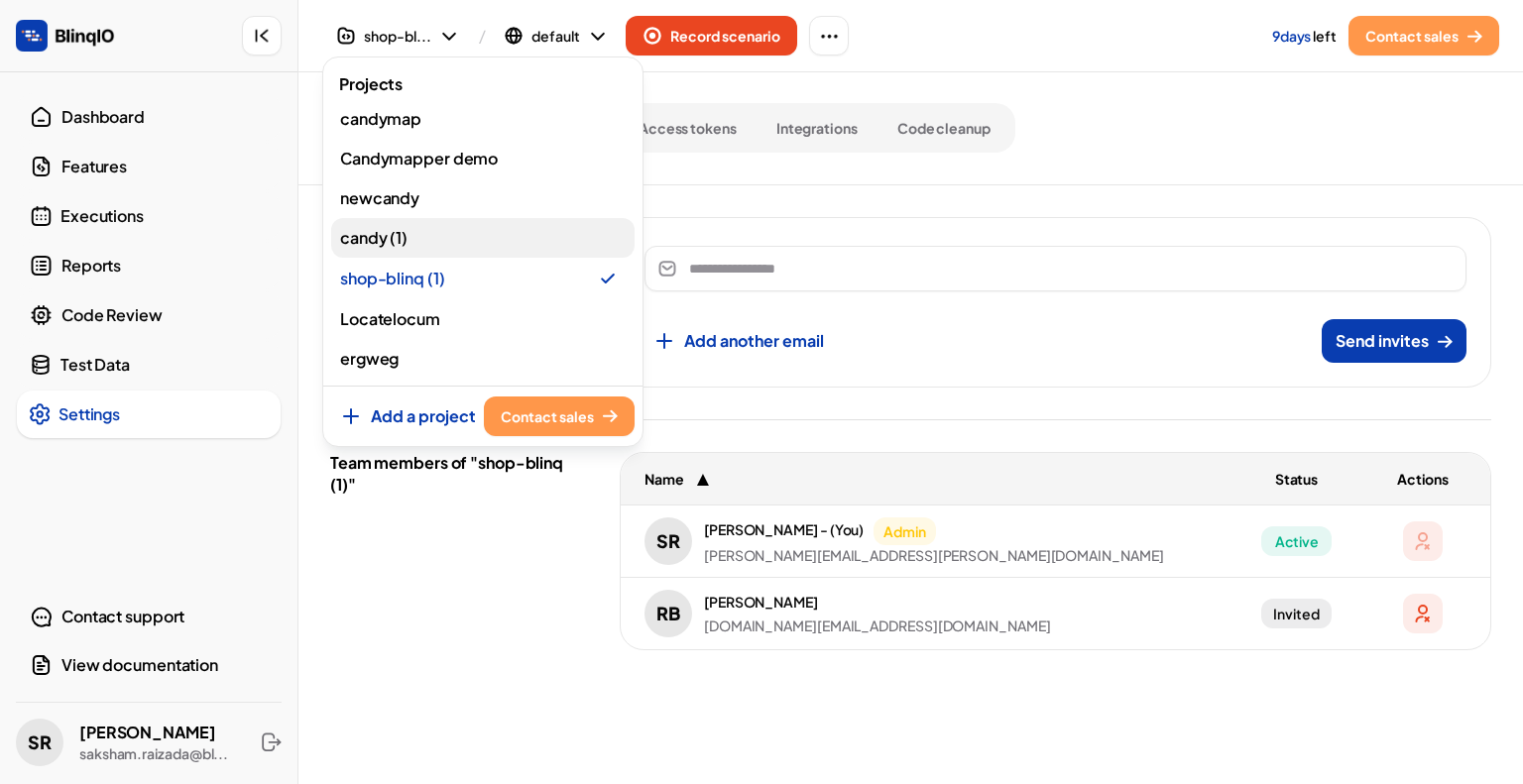 click on "candy (1)" at bounding box center [483, 238] 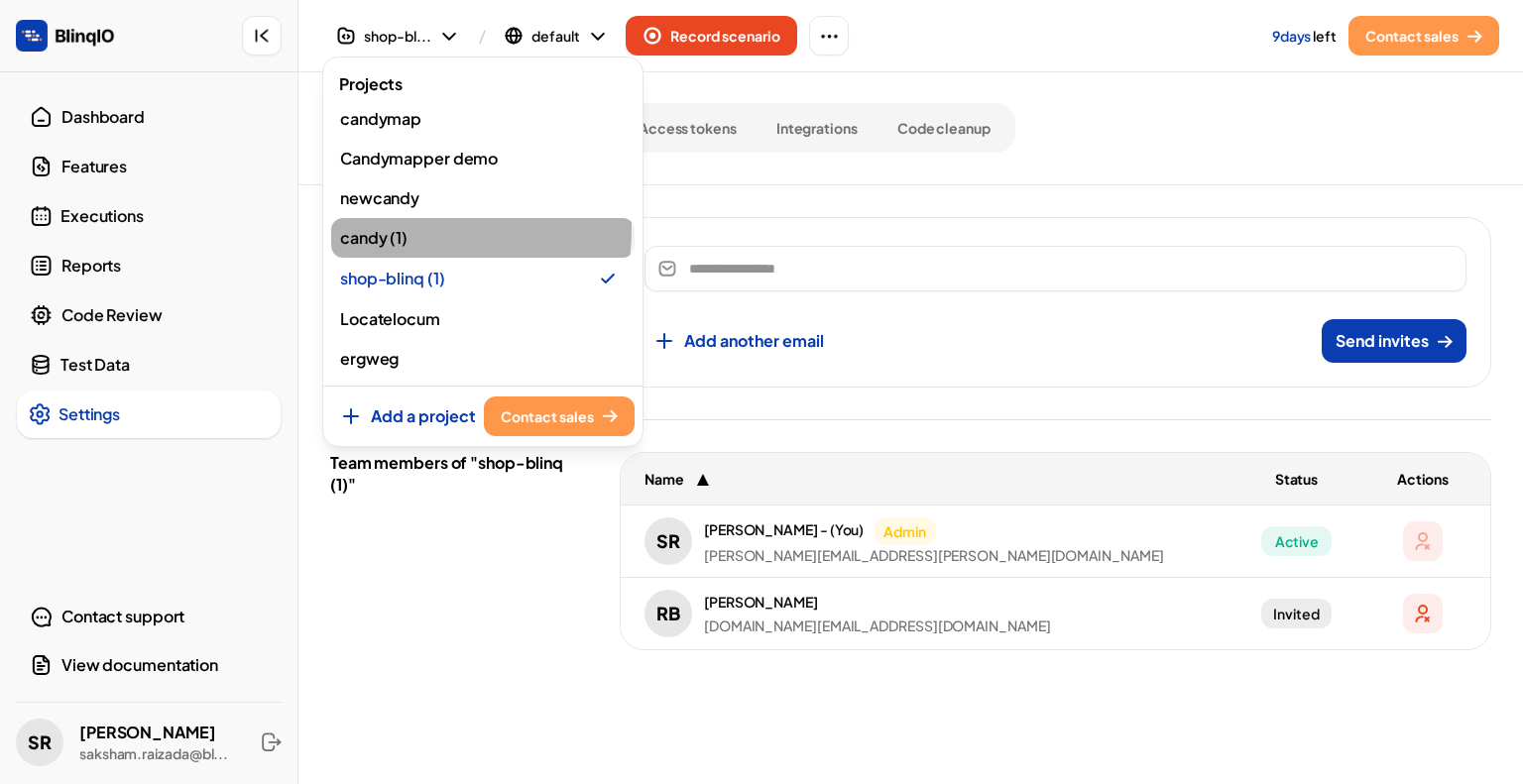 click on "candy (1)" at bounding box center (483, 238) 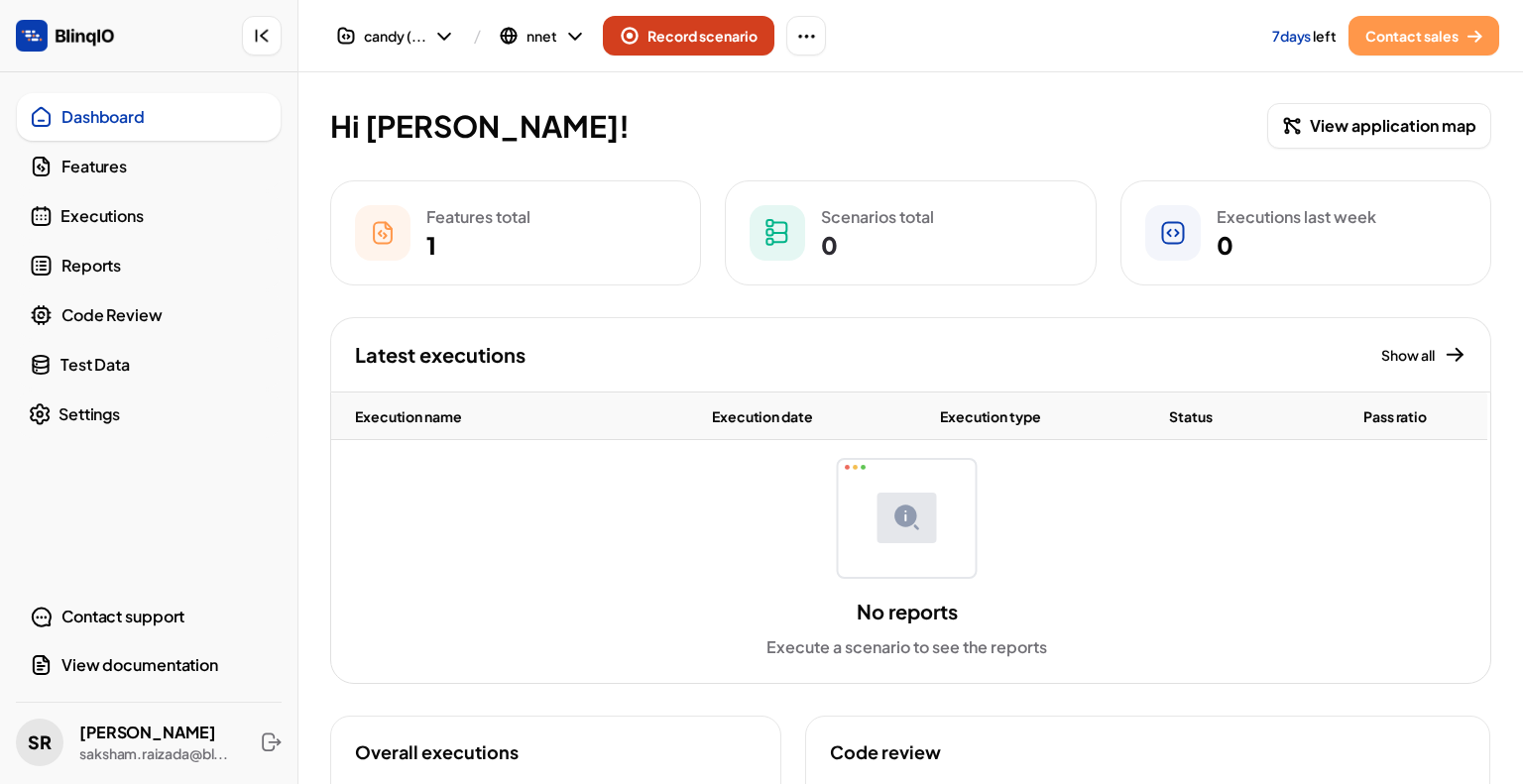 click on "Record scenario" at bounding box center [688, 36] 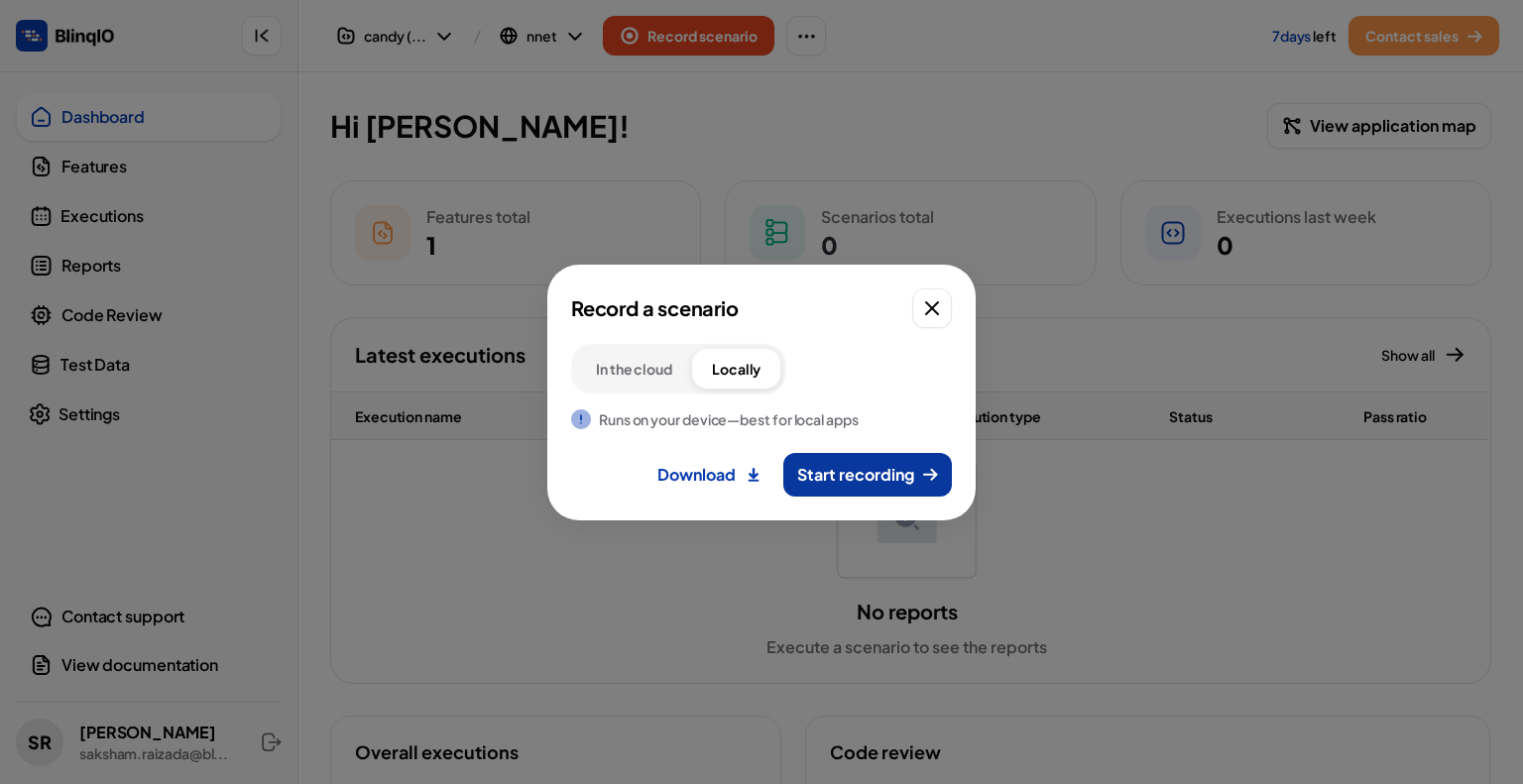 click on "Start recording" at bounding box center (856, 475) 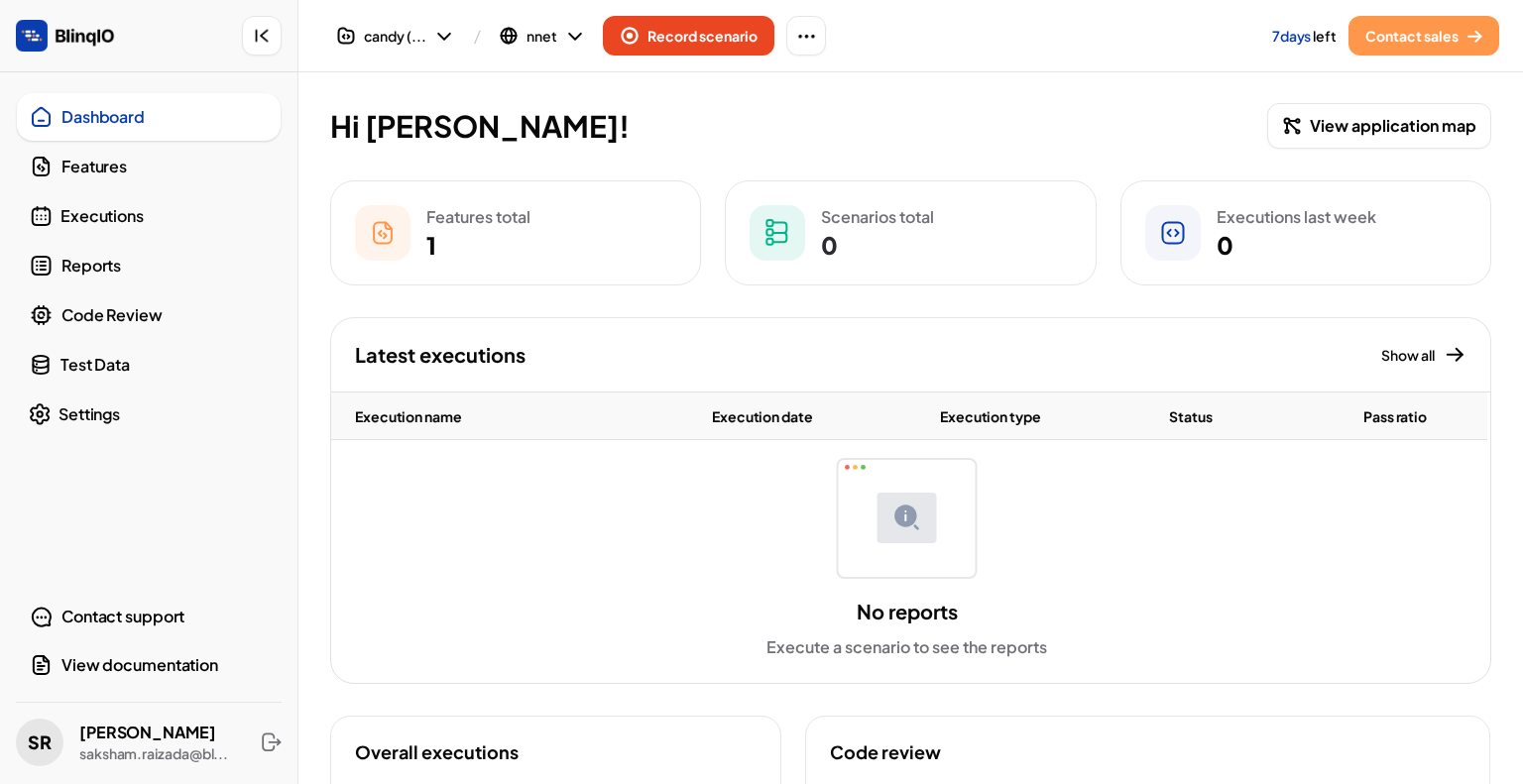 click on "Features" at bounding box center [165, 167] 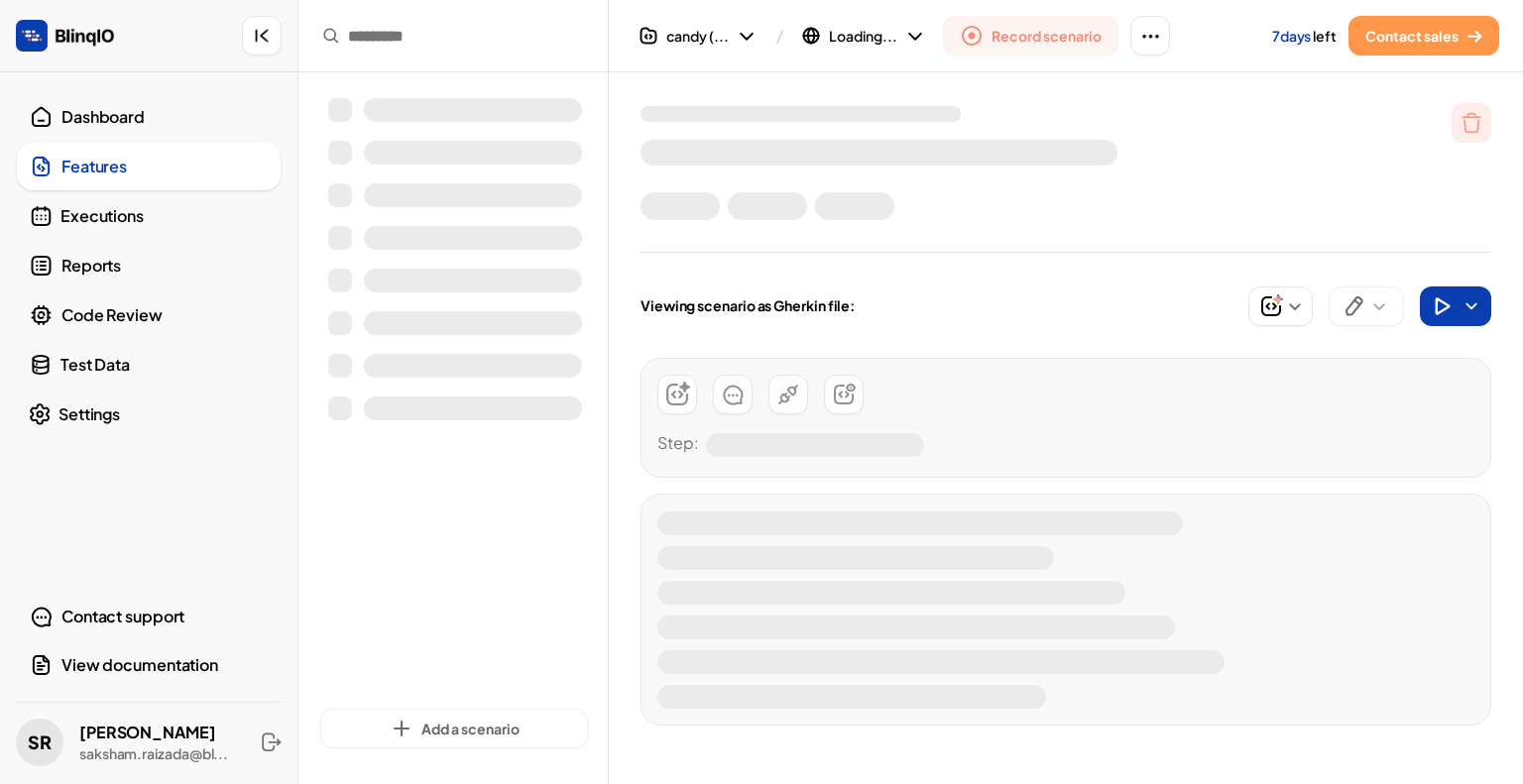 scroll, scrollTop: 0, scrollLeft: 0, axis: both 